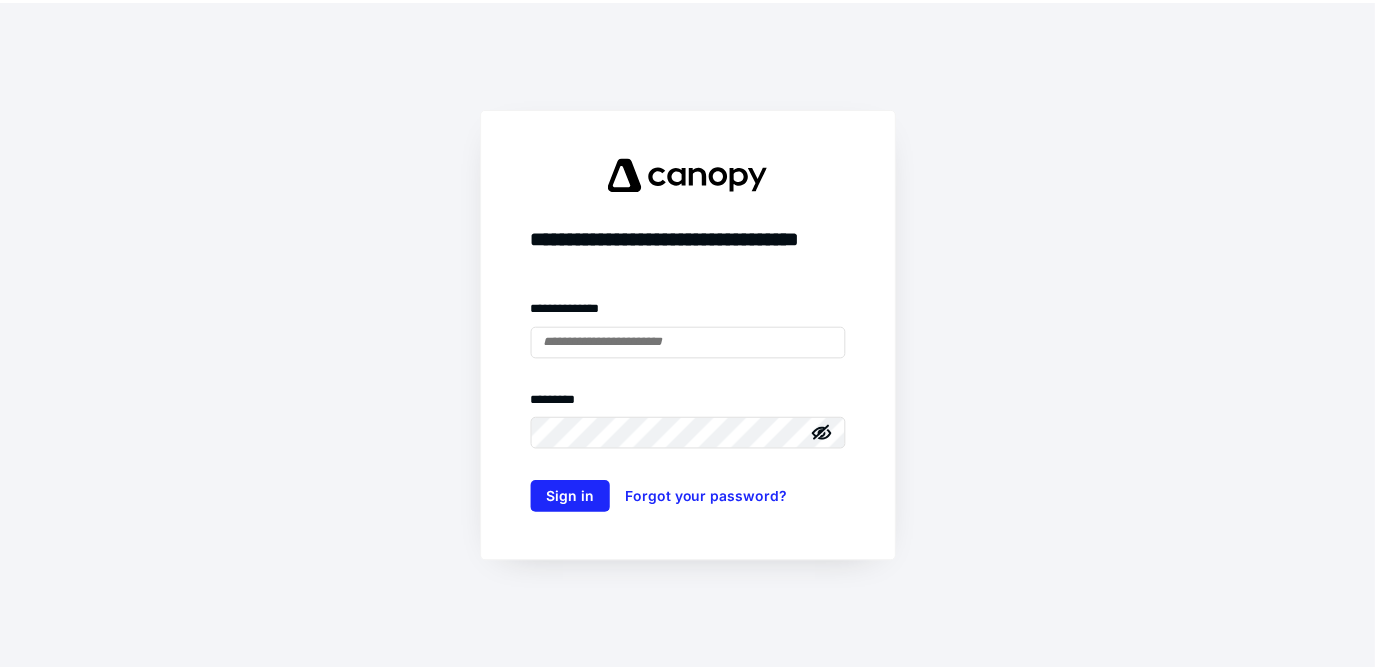 scroll, scrollTop: 0, scrollLeft: 0, axis: both 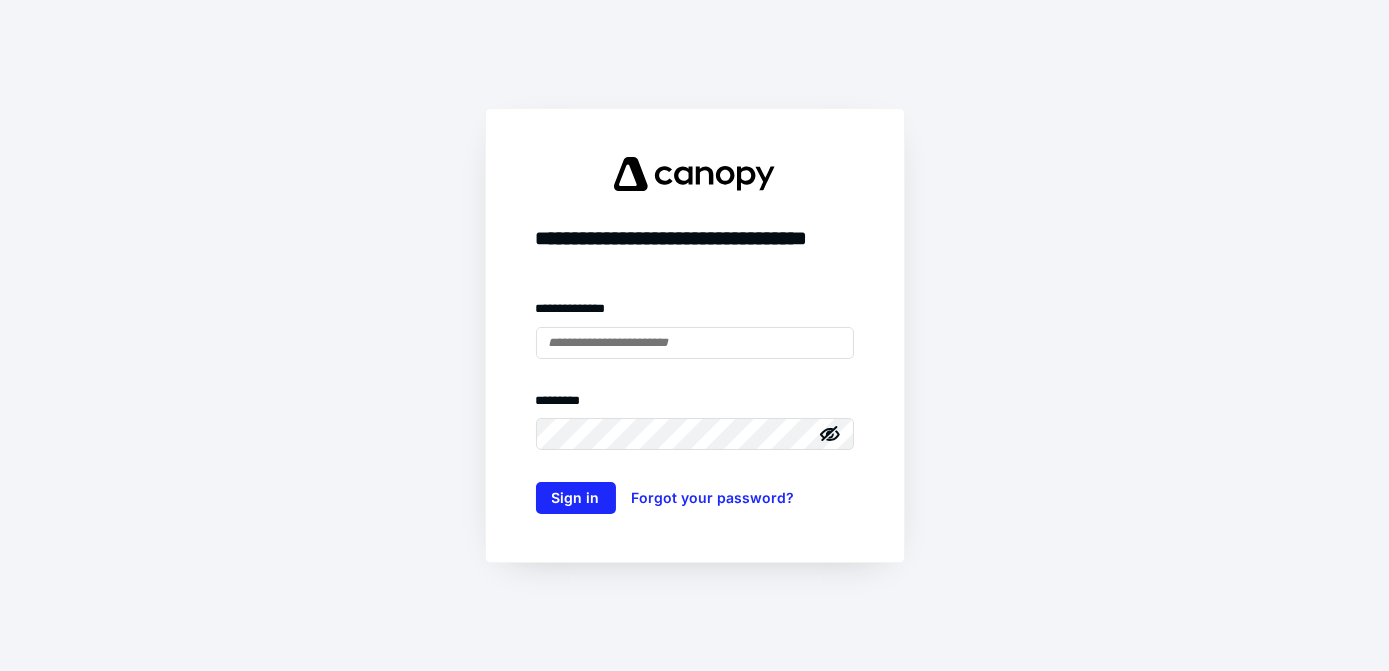 type on "**********" 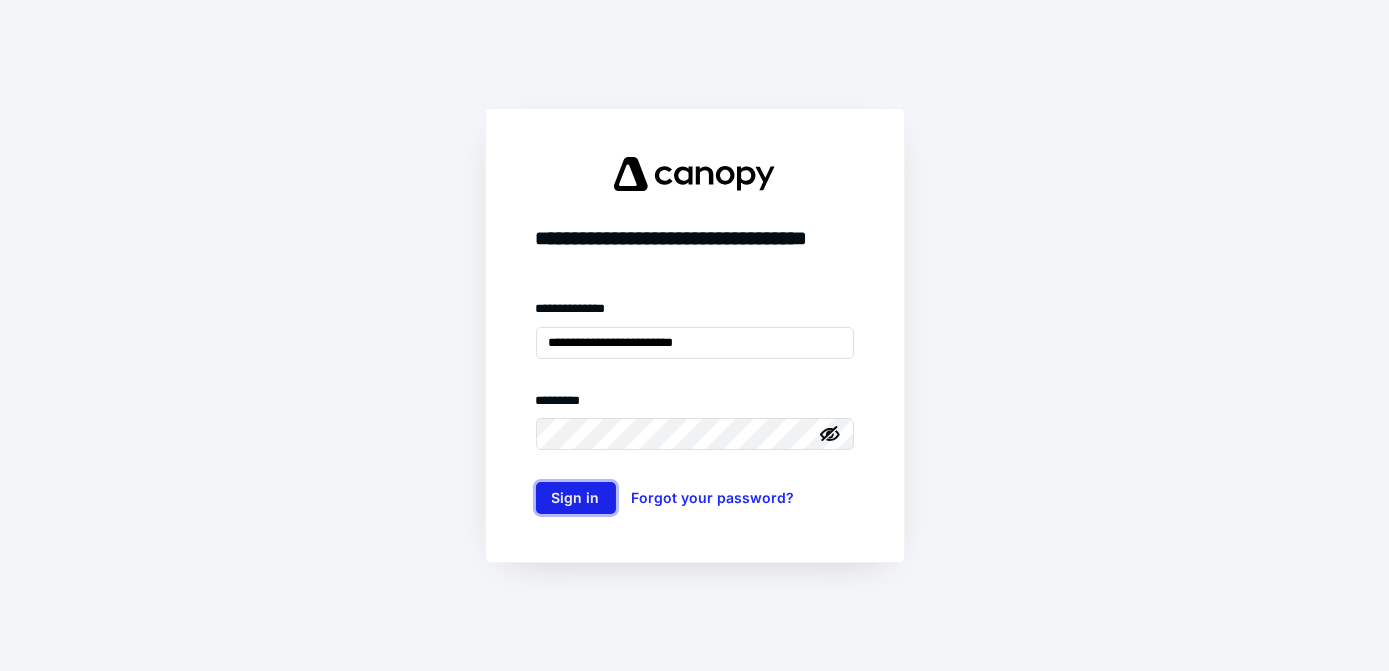 click on "Sign in" at bounding box center [576, 498] 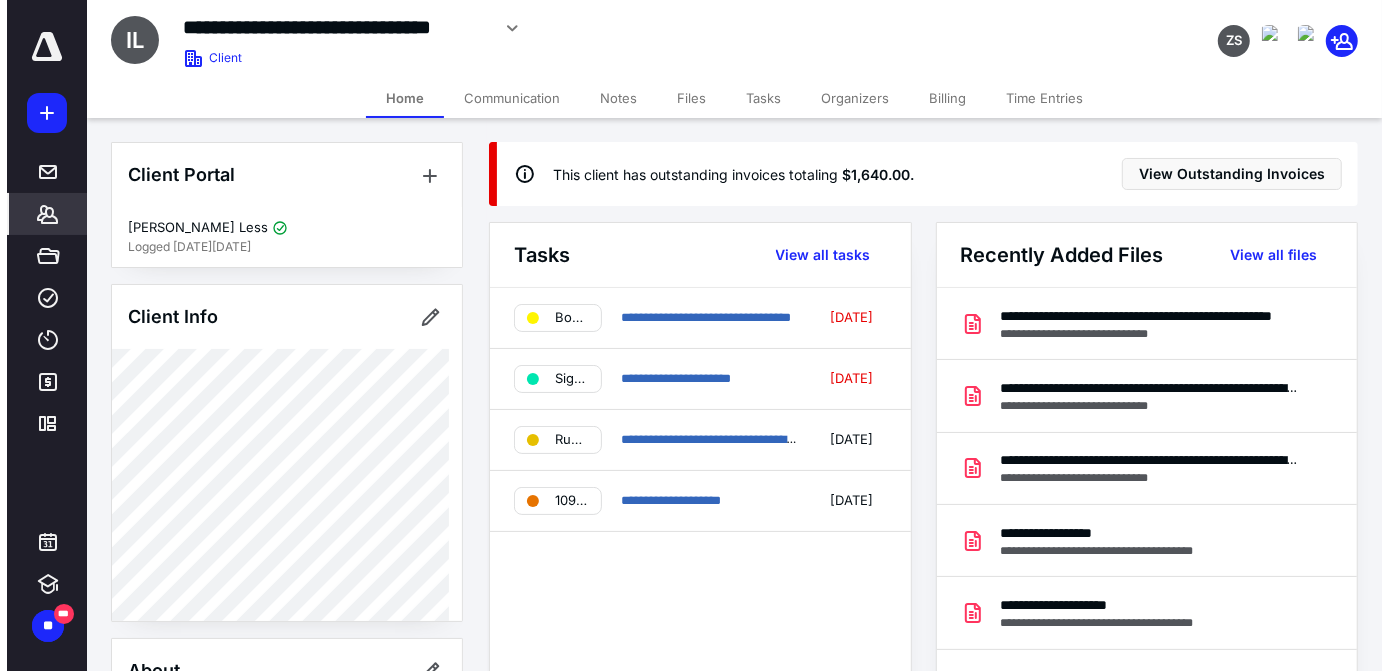 scroll, scrollTop: 0, scrollLeft: 0, axis: both 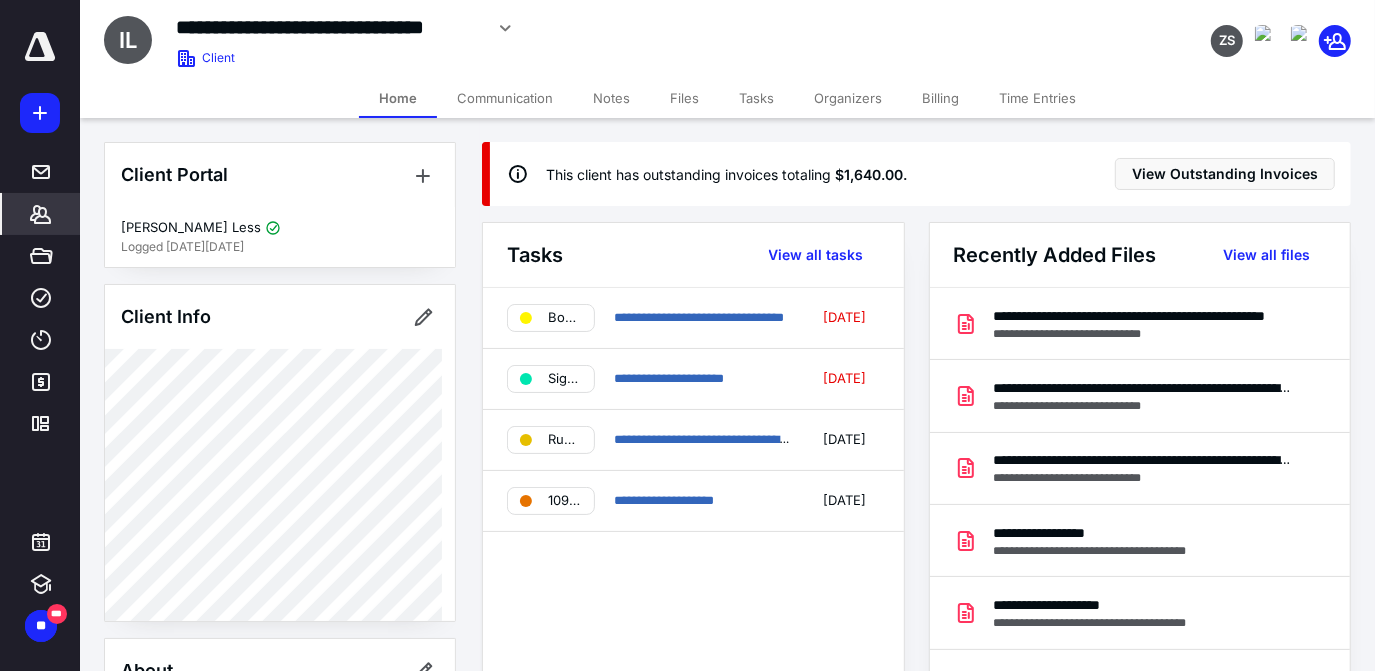 click on "Files" at bounding box center (684, 98) 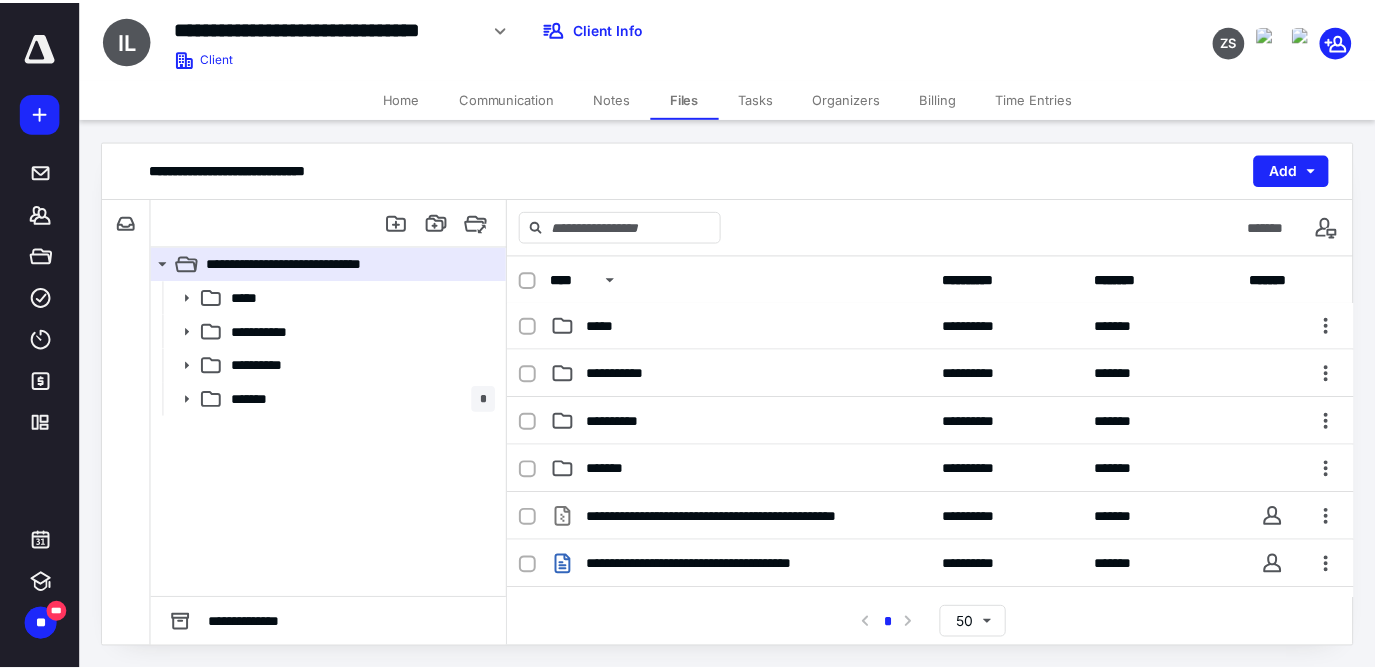 scroll, scrollTop: 0, scrollLeft: 0, axis: both 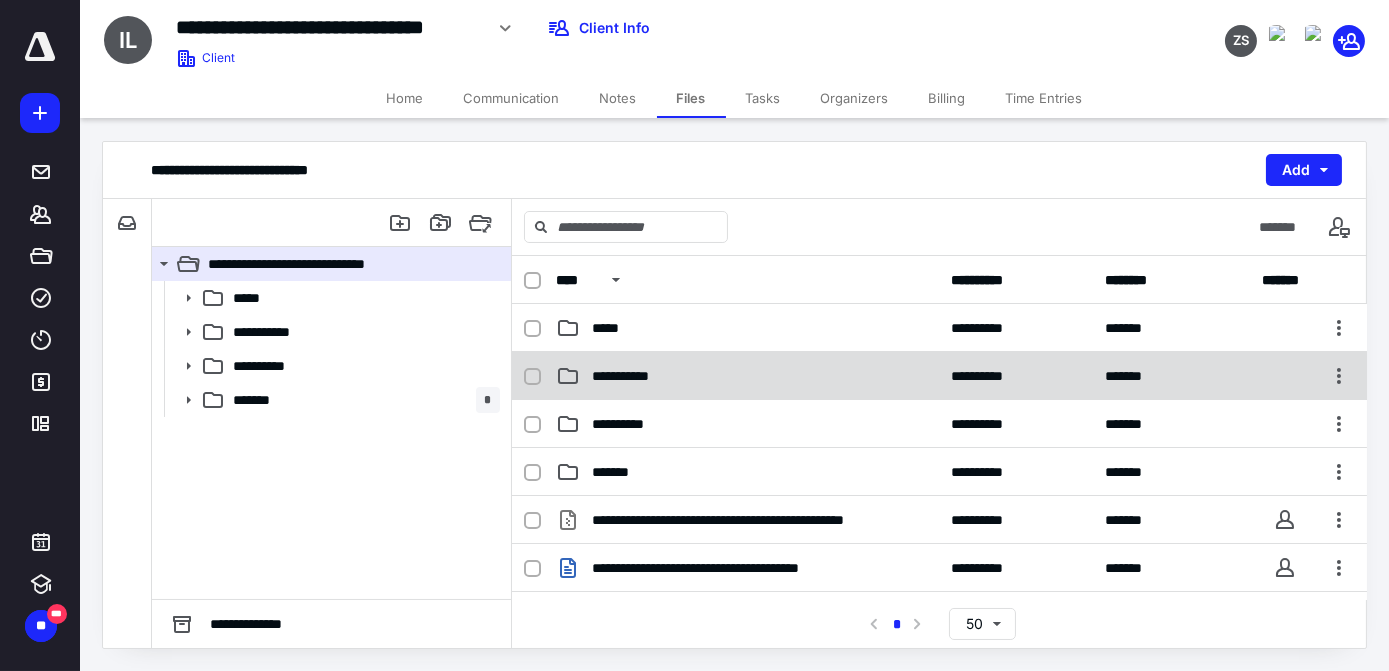 click on "**********" at bounding box center (747, 376) 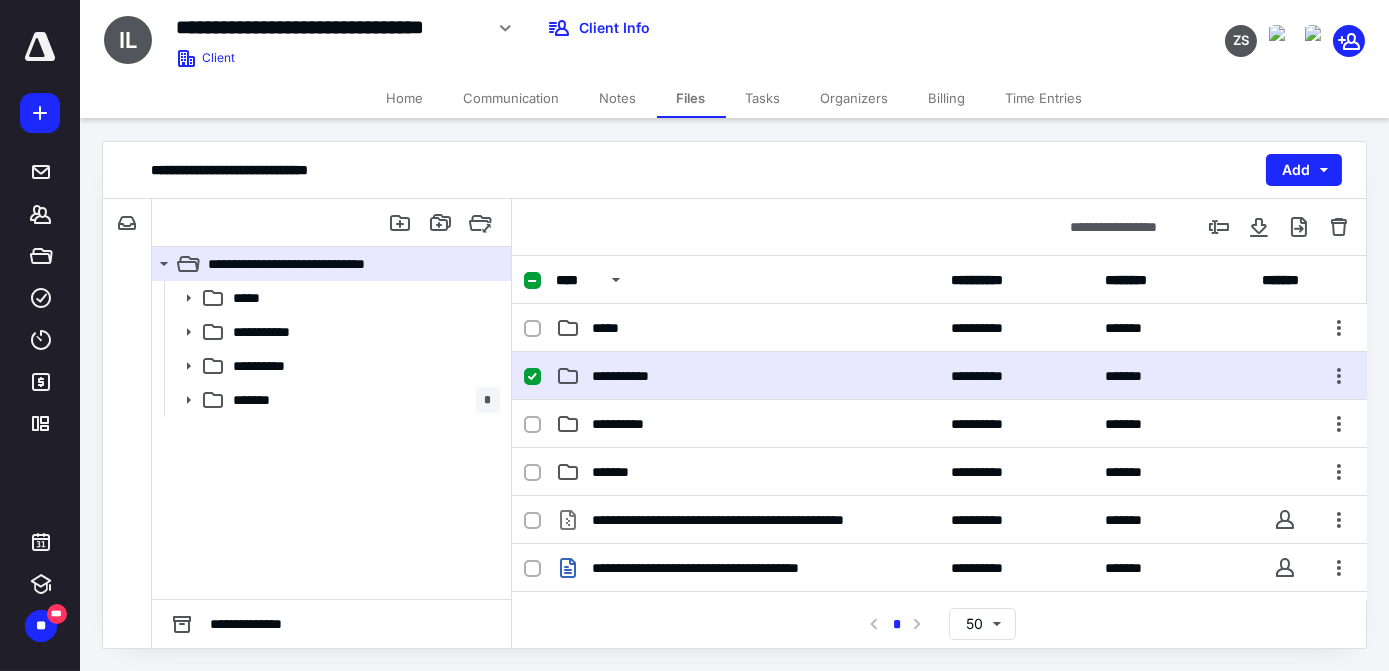 click on "**********" at bounding box center (747, 376) 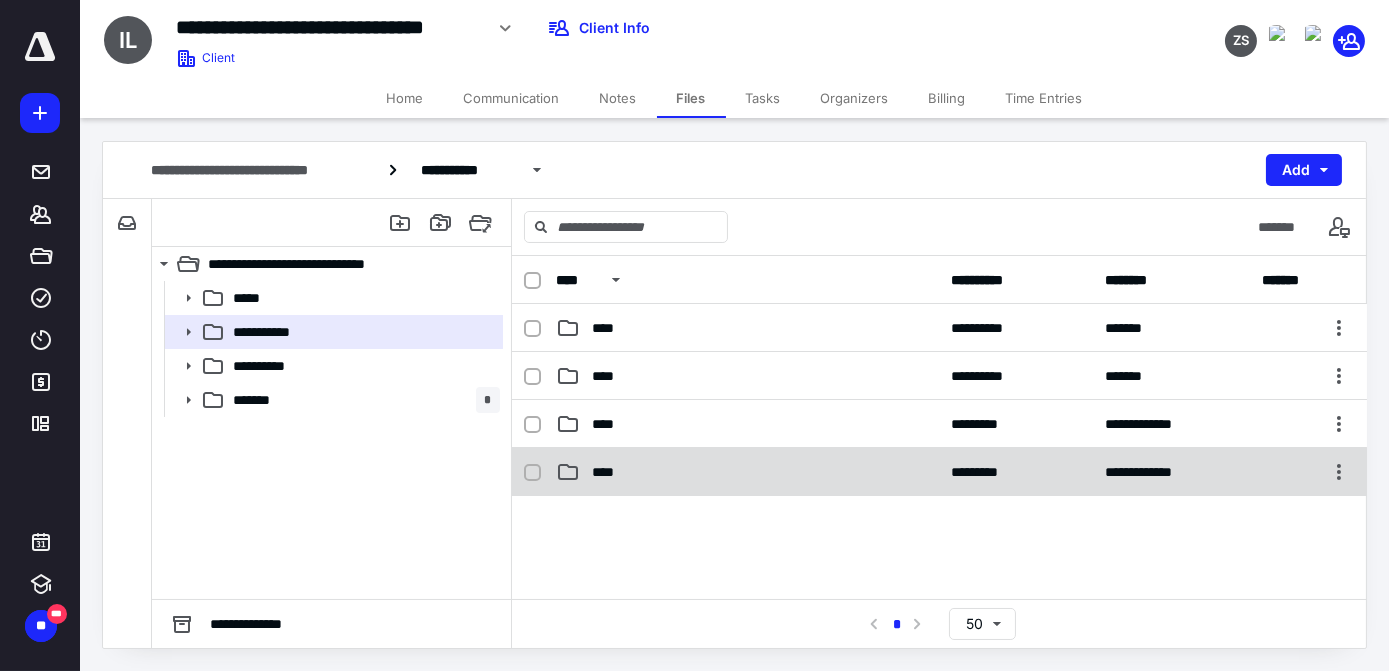 click on "****" at bounding box center (747, 472) 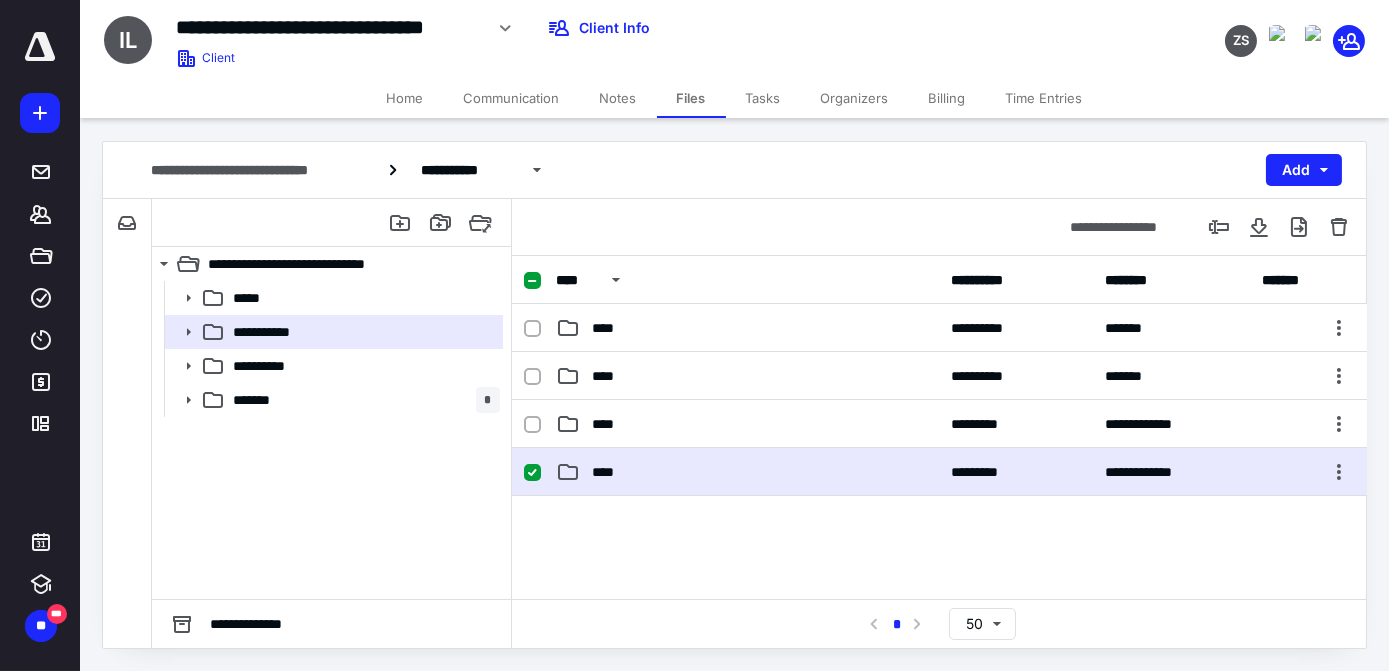 click on "****" at bounding box center (747, 472) 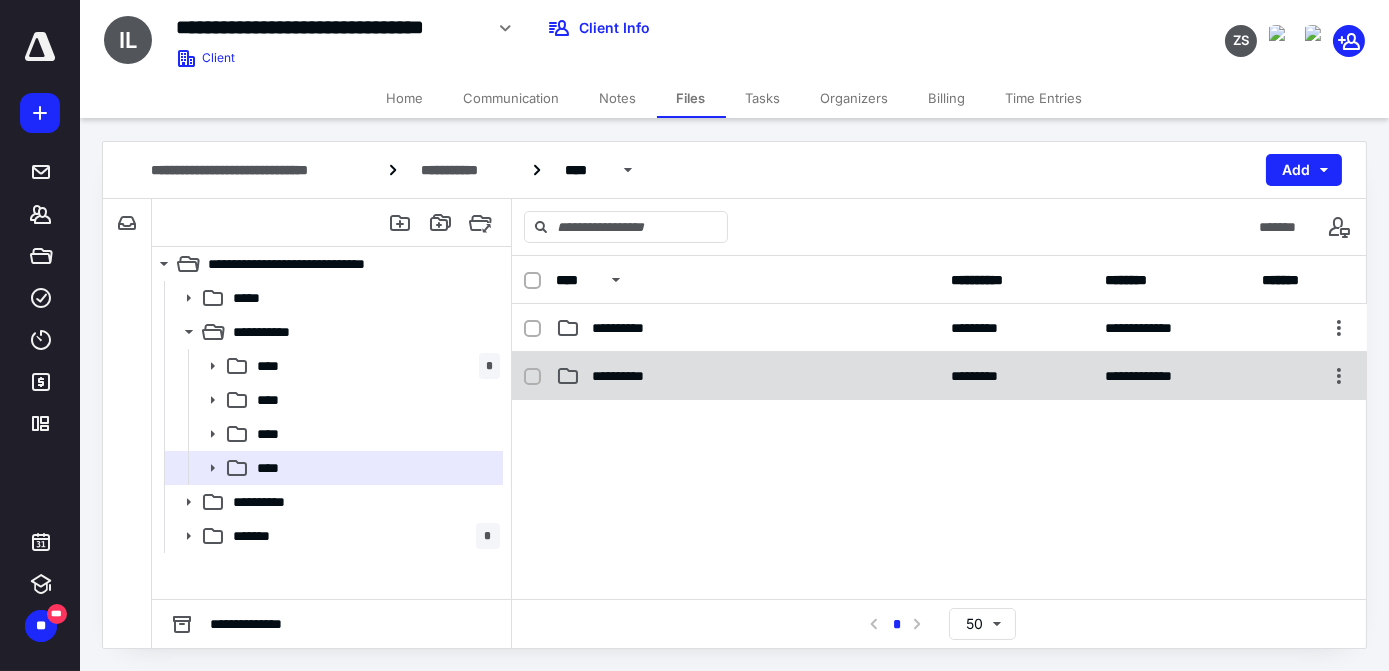 click on "**********" at bounding box center (747, 376) 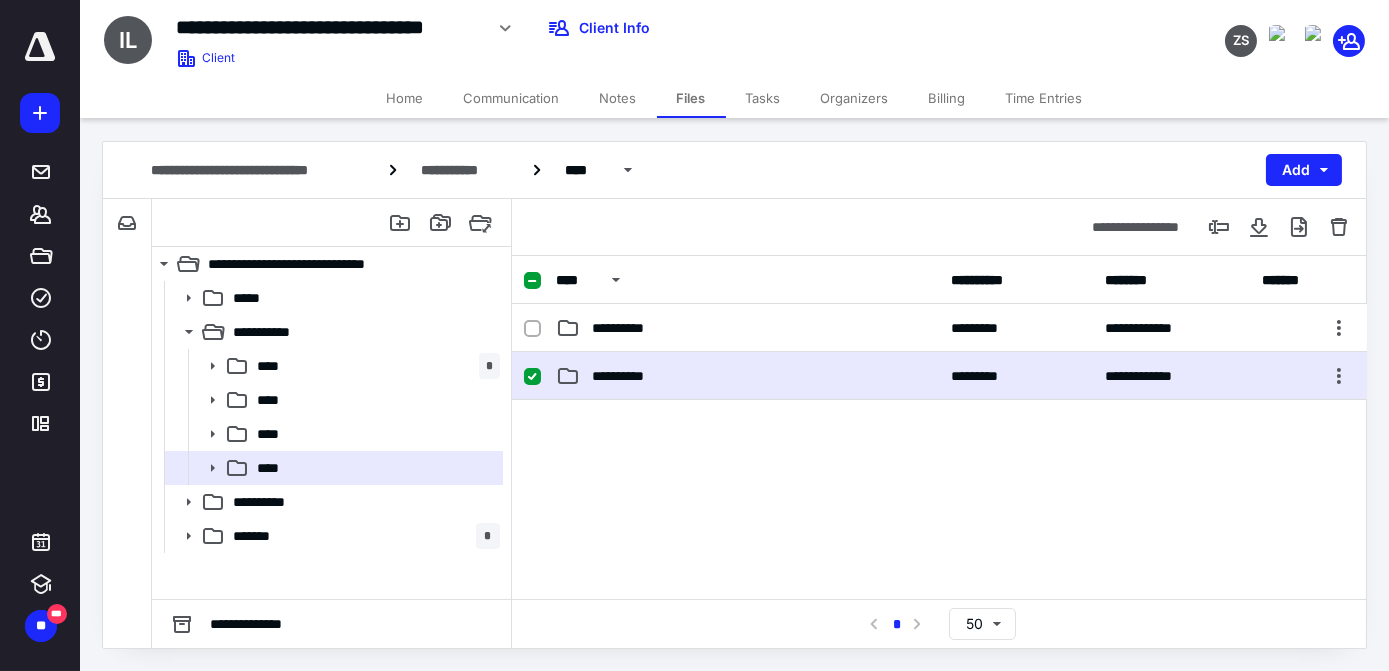 click on "**********" at bounding box center [747, 376] 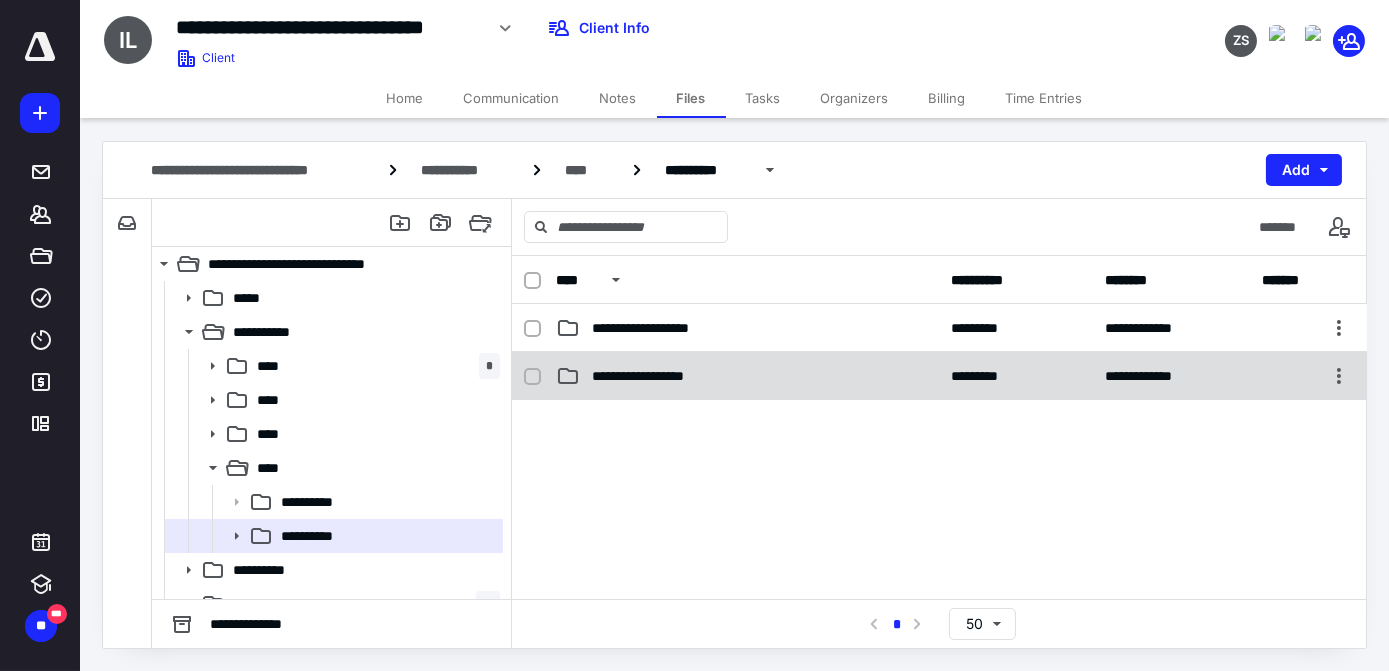 click on "**********" at bounding box center (747, 376) 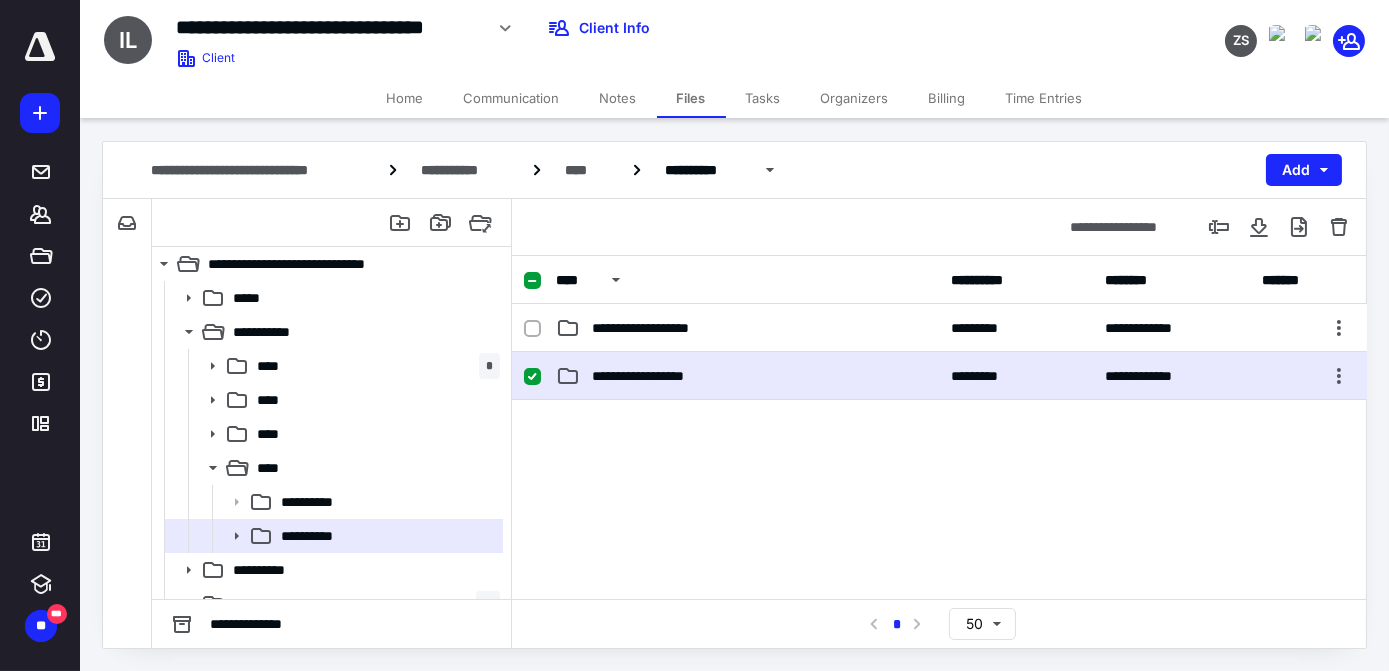 click on "**********" at bounding box center (747, 376) 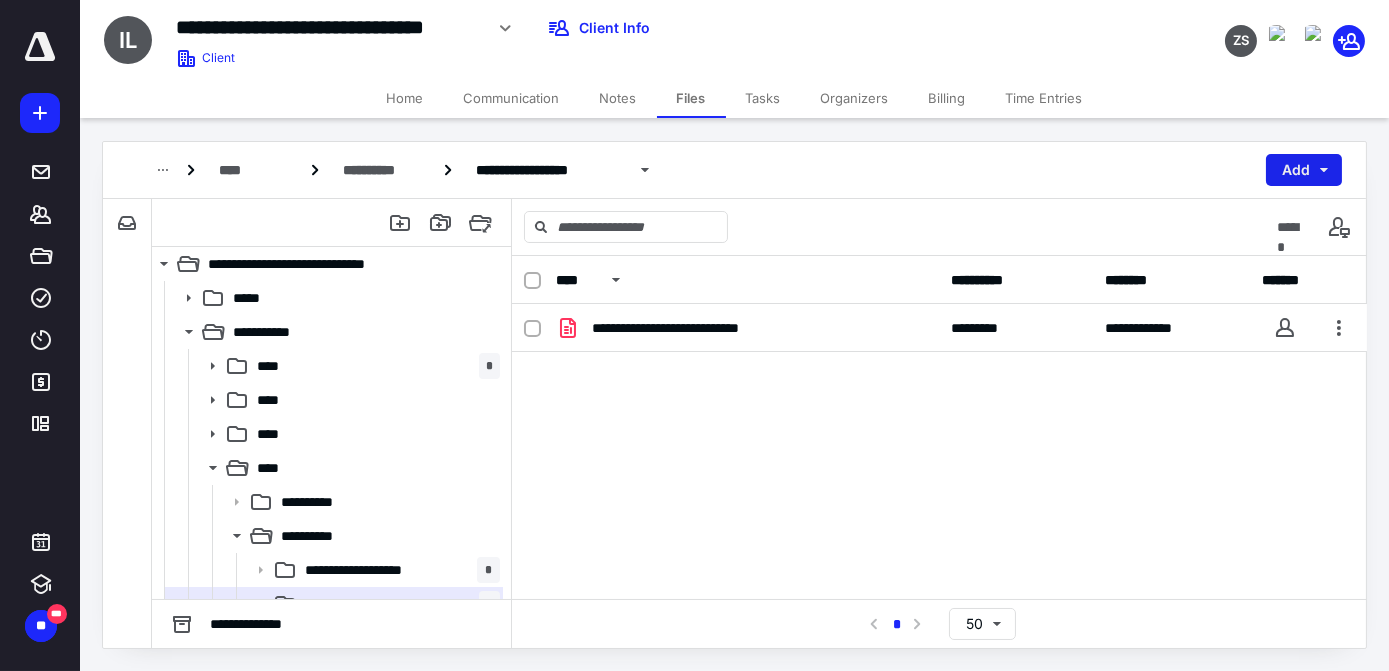 click on "Add" at bounding box center [1304, 170] 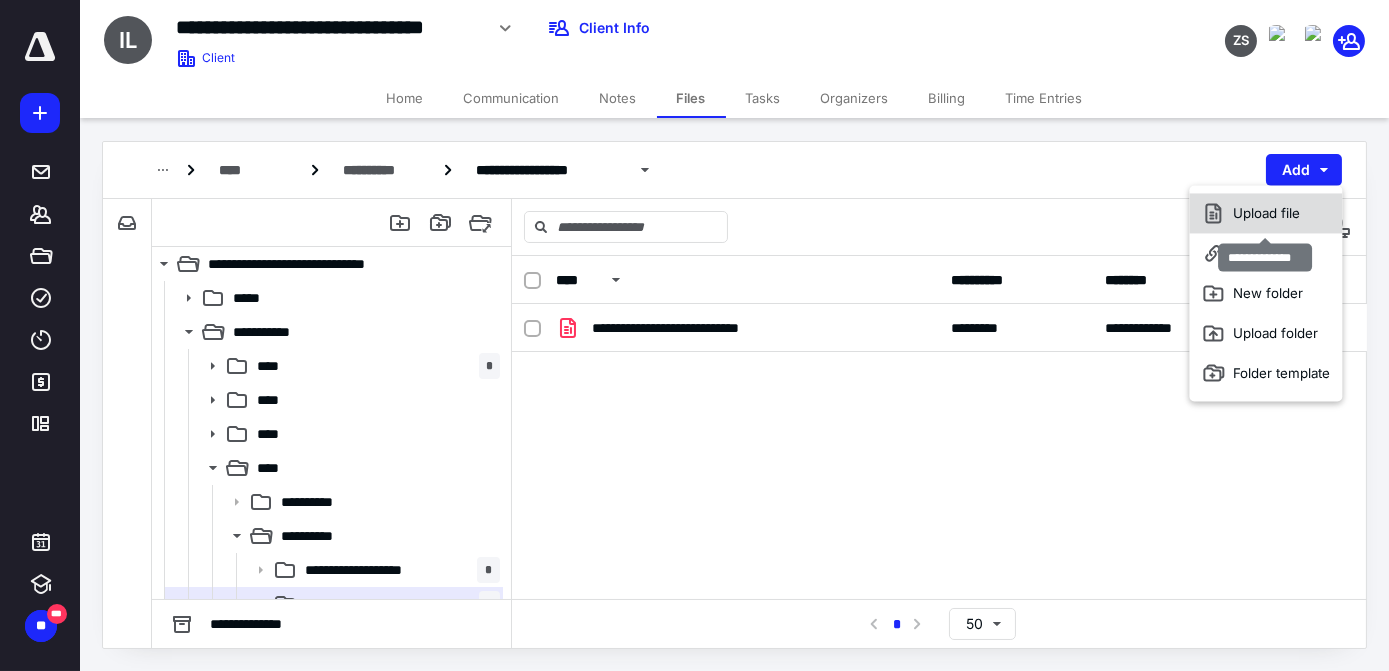click on "Upload file" at bounding box center (1266, 213) 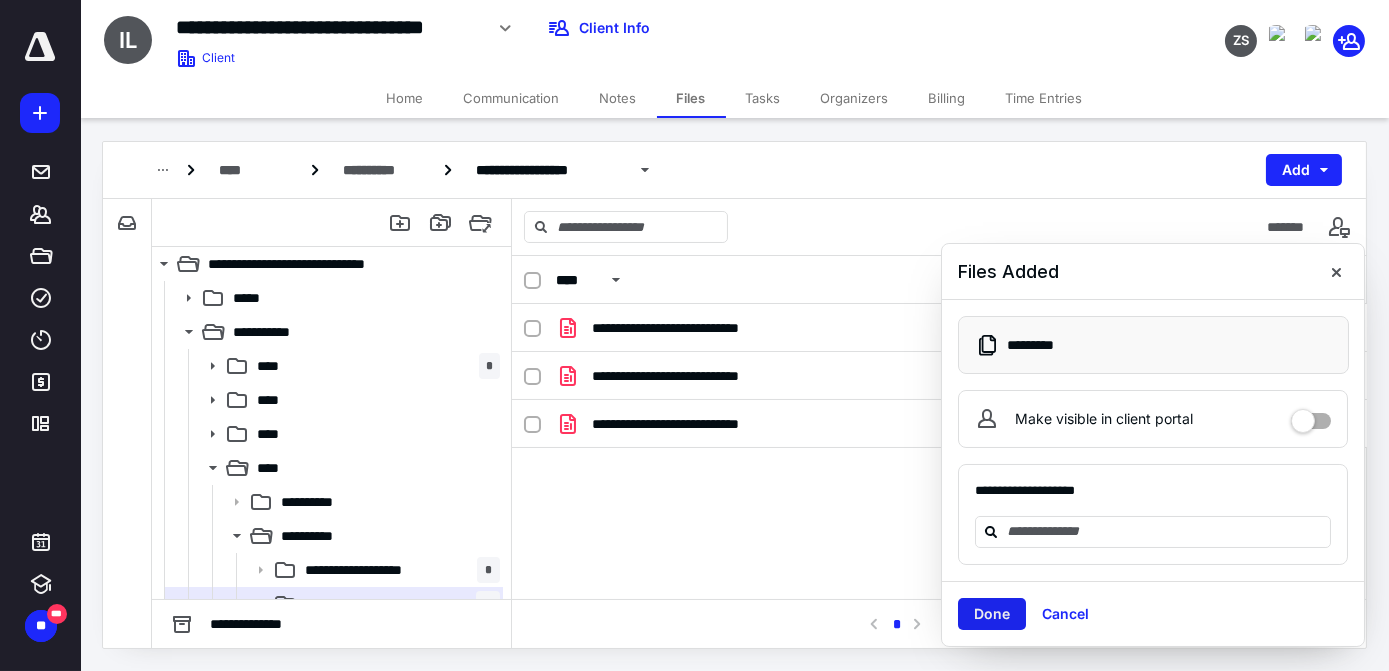 click on "Done" at bounding box center (992, 614) 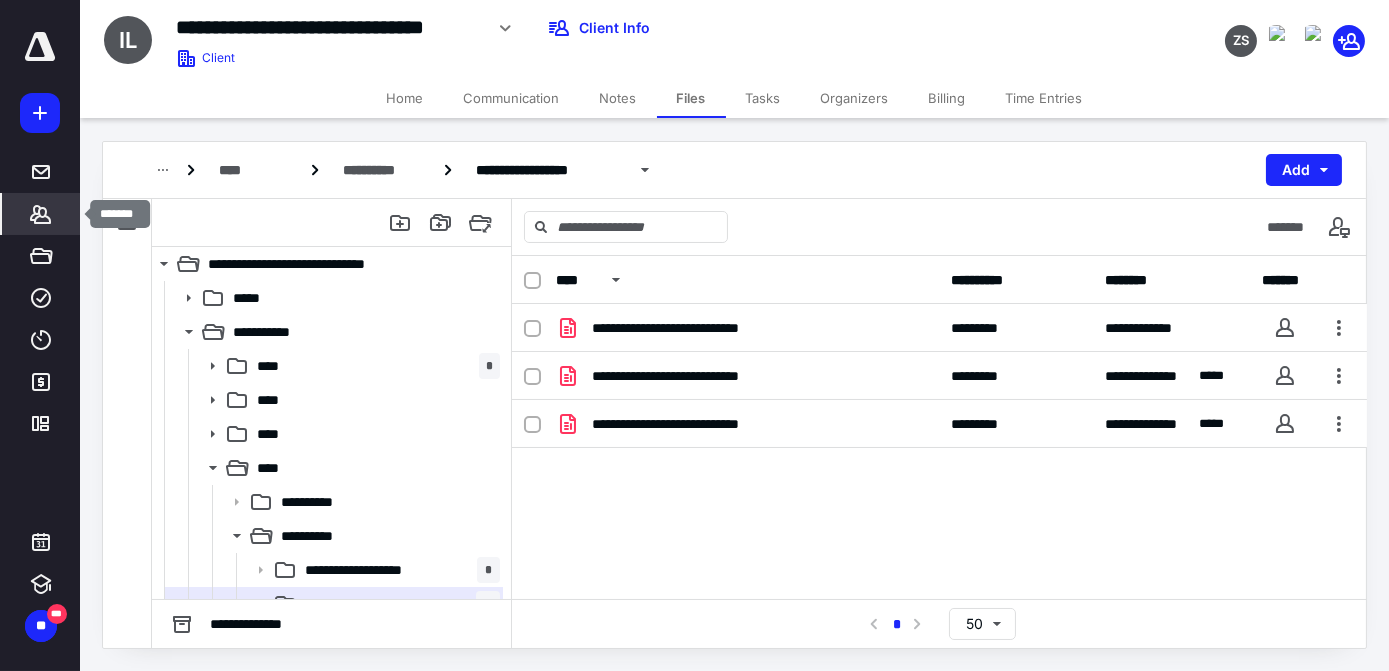click 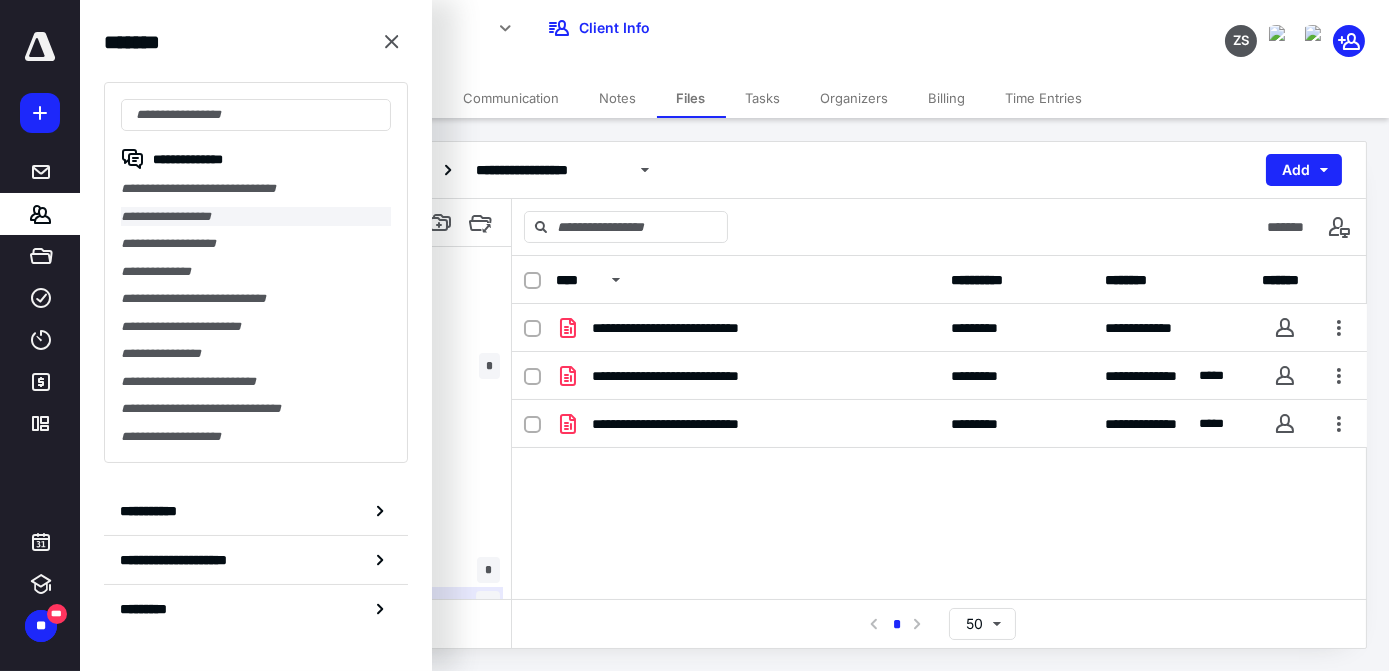 click on "**********" at bounding box center (256, 217) 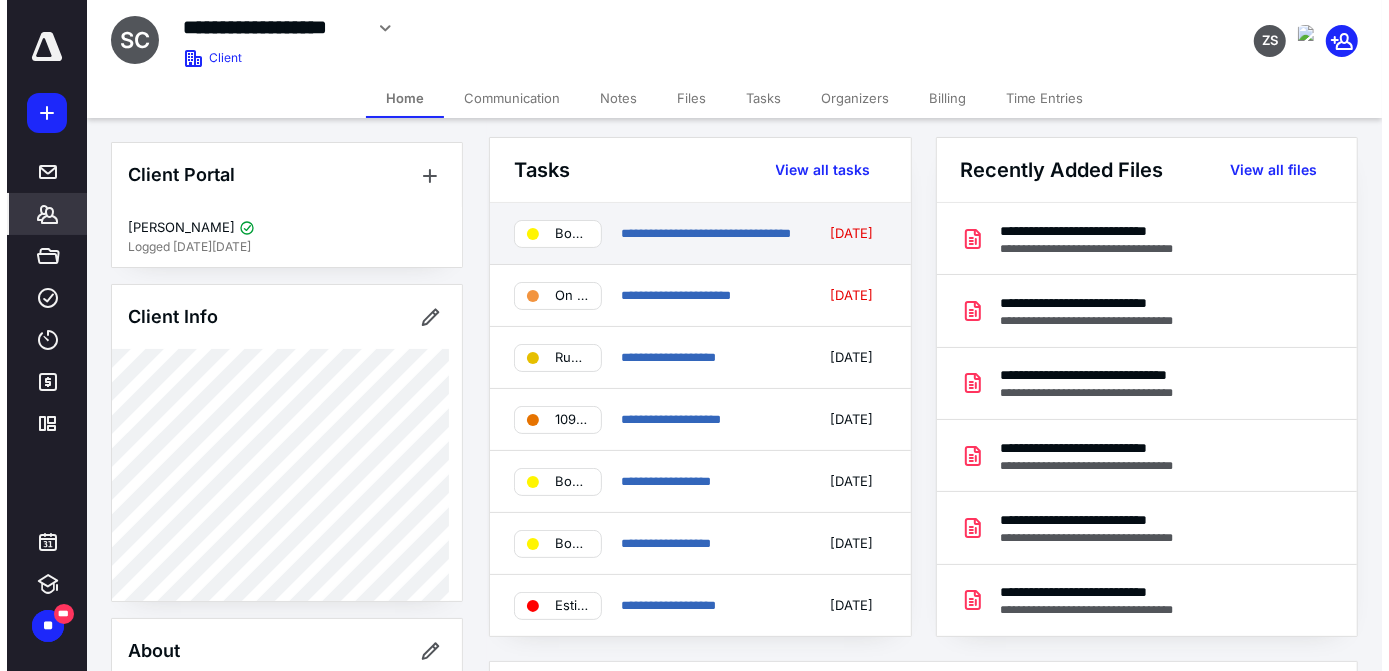 scroll, scrollTop: 0, scrollLeft: 0, axis: both 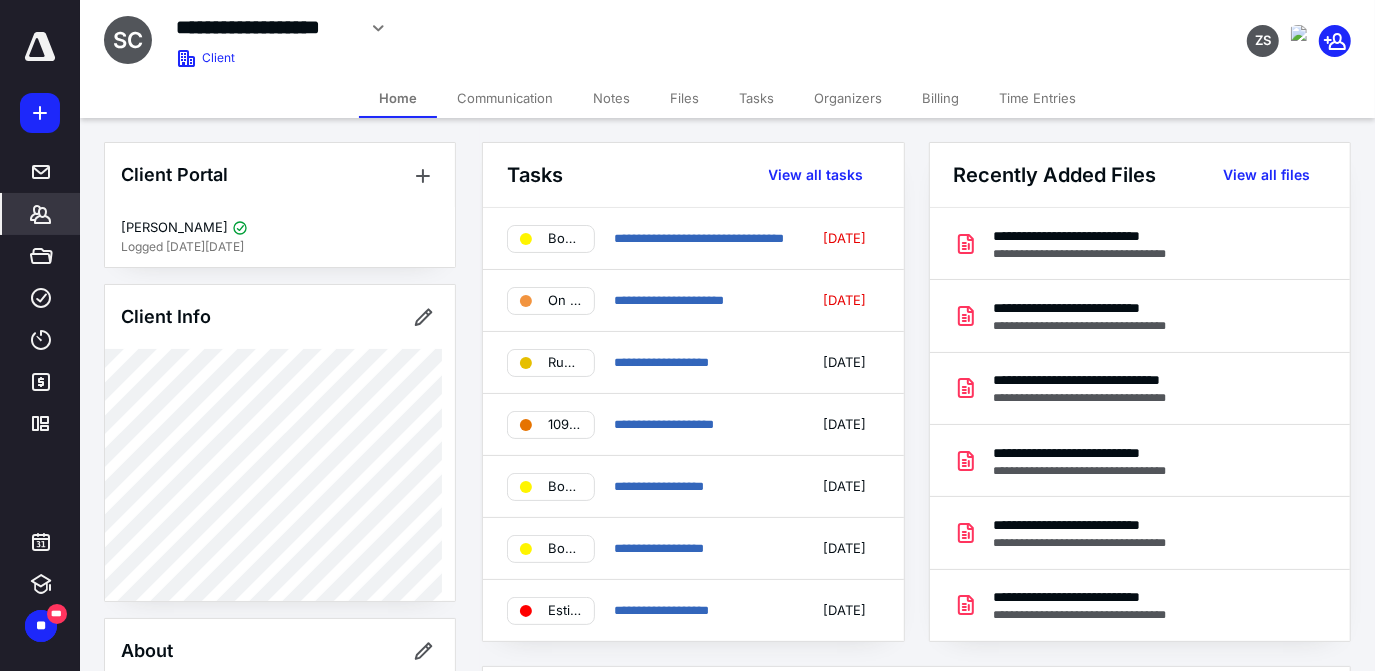 click on "Files" at bounding box center (684, 98) 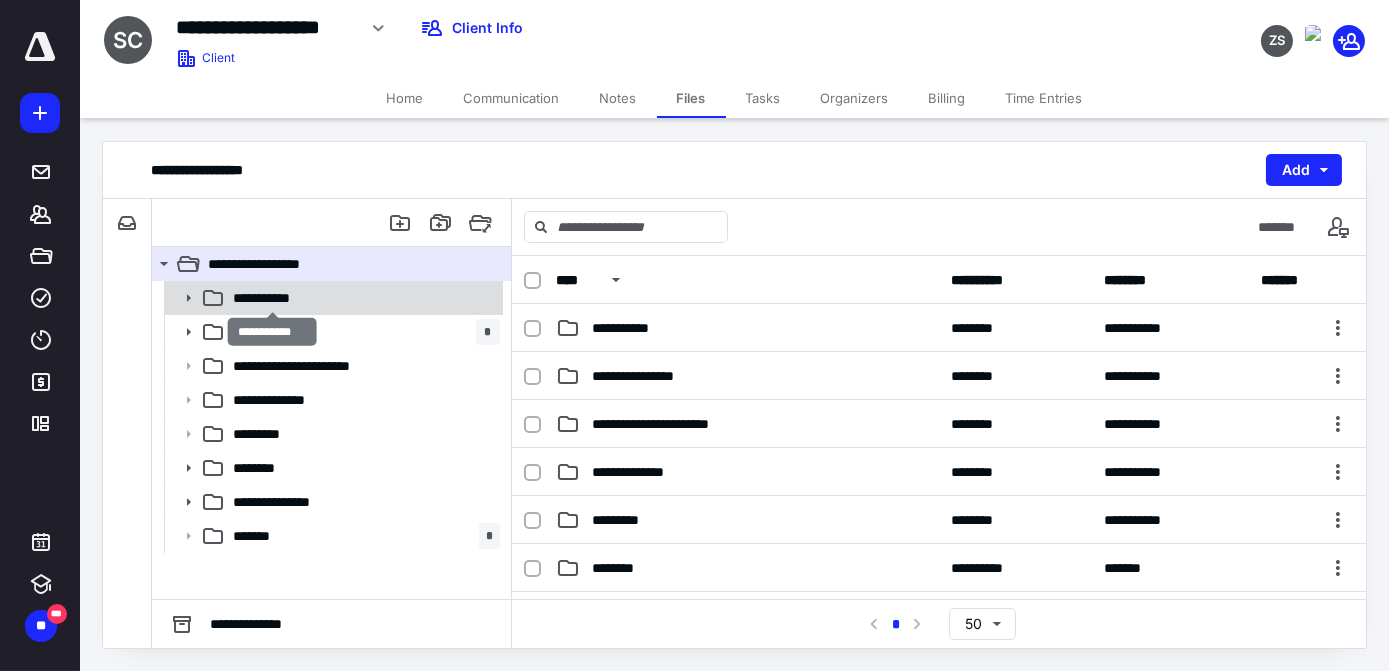 click on "**********" at bounding box center (273, 298) 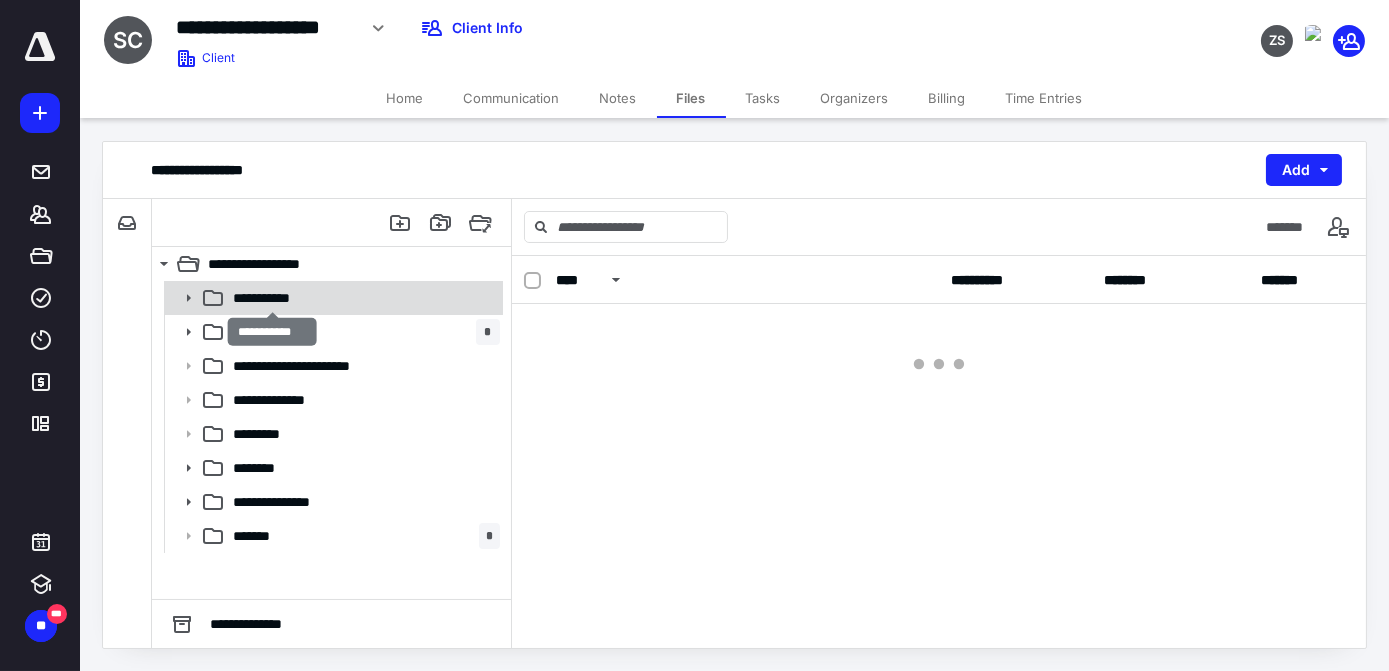 click on "**********" at bounding box center (273, 298) 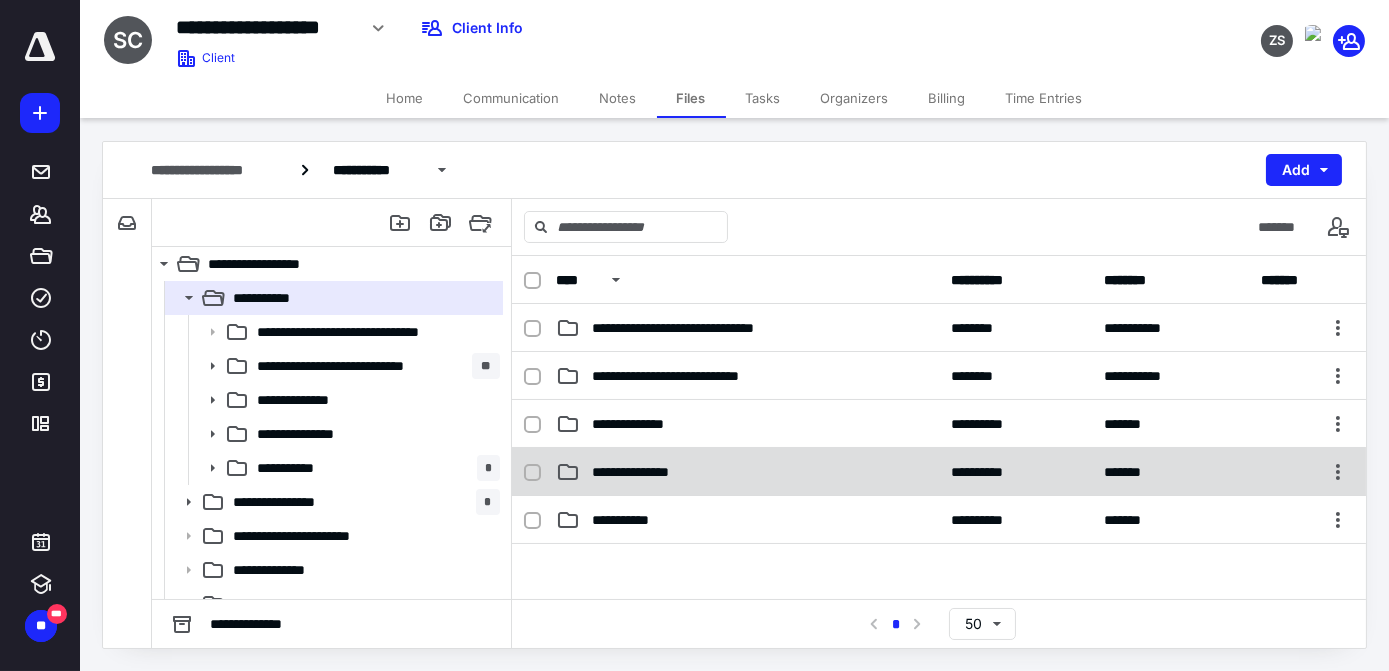 click on "**********" at bounding box center (747, 472) 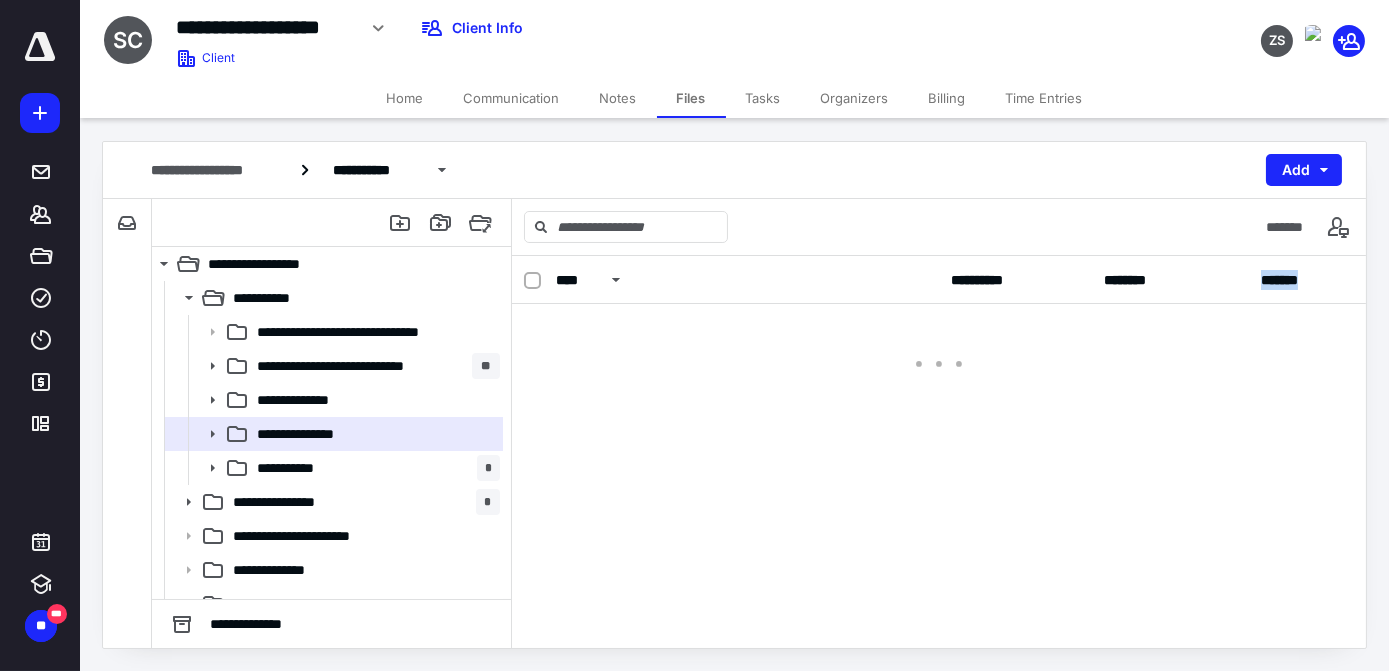 click on "**********" at bounding box center [939, 452] 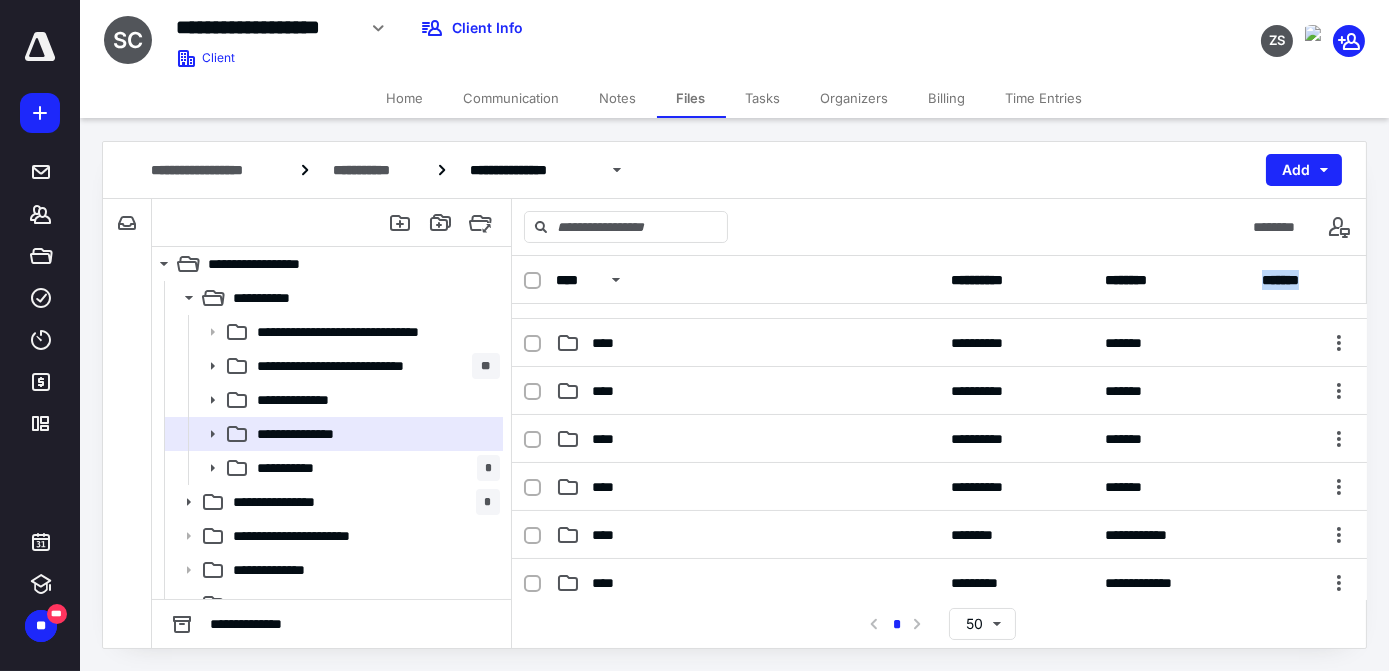 scroll, scrollTop: 272, scrollLeft: 0, axis: vertical 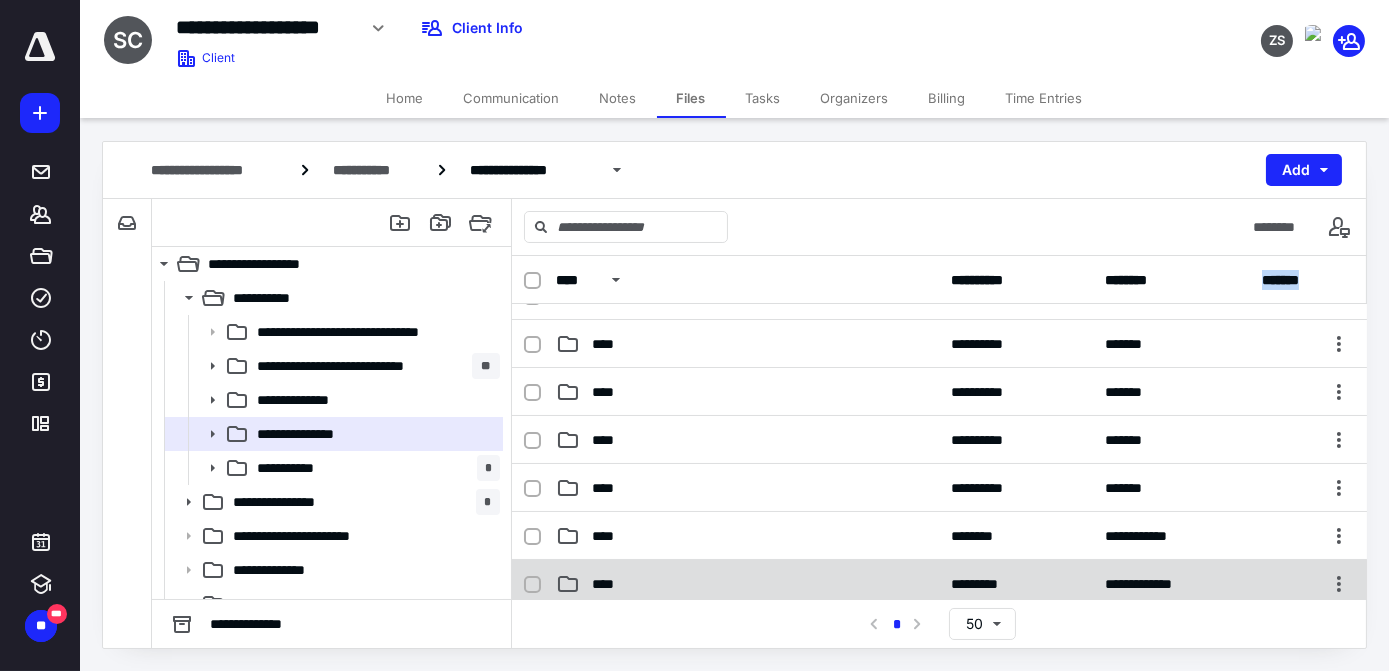 click on "****" at bounding box center [747, 584] 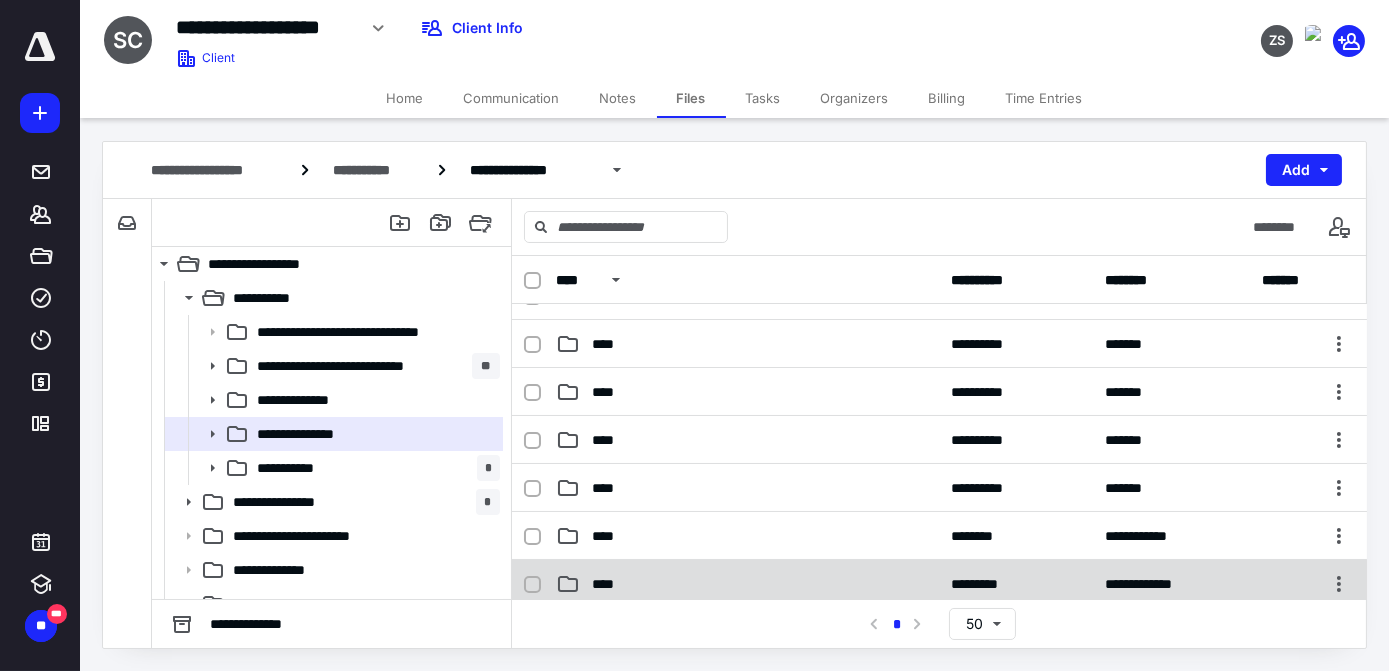 click on "****" at bounding box center [747, 584] 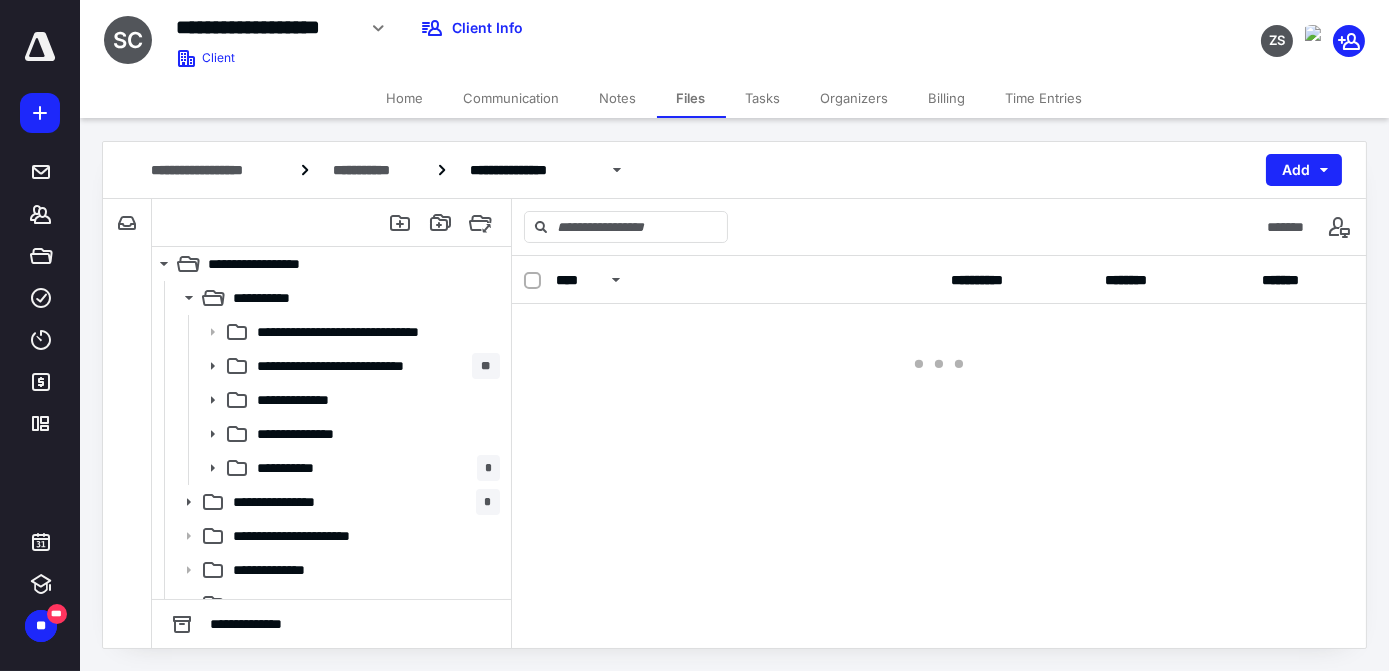 scroll, scrollTop: 0, scrollLeft: 0, axis: both 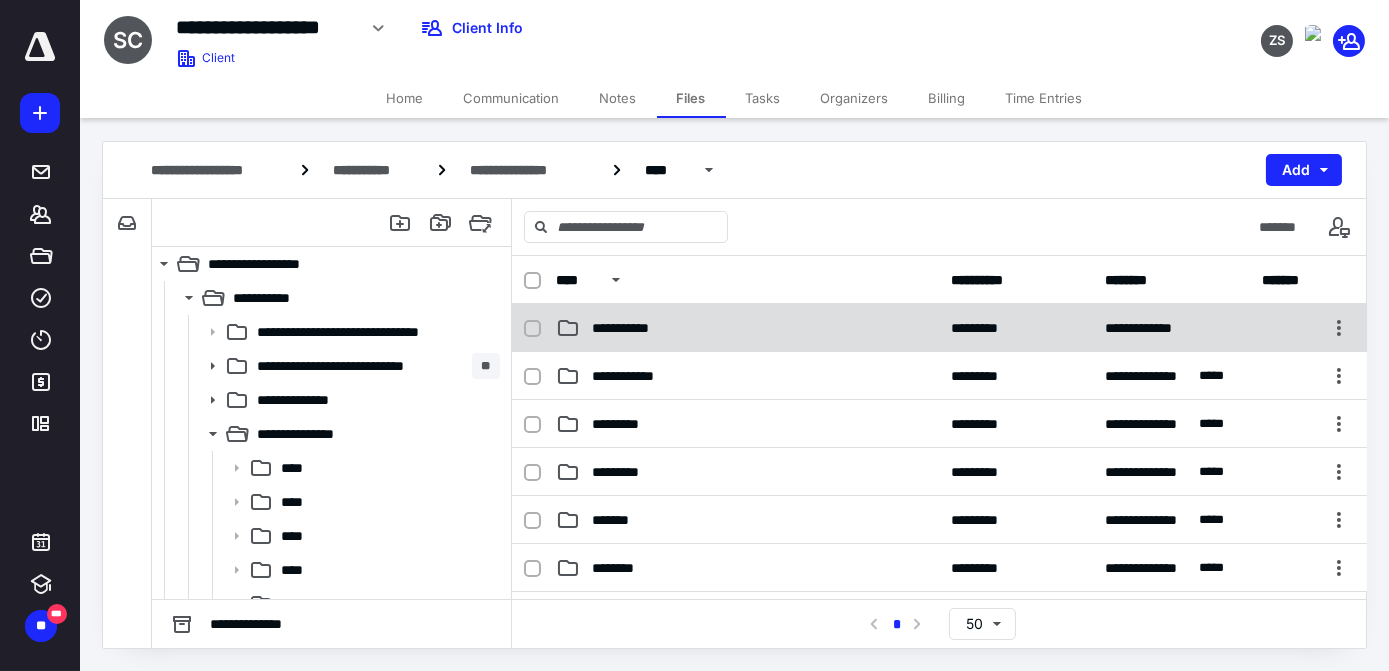 click on "**********" at bounding box center [747, 328] 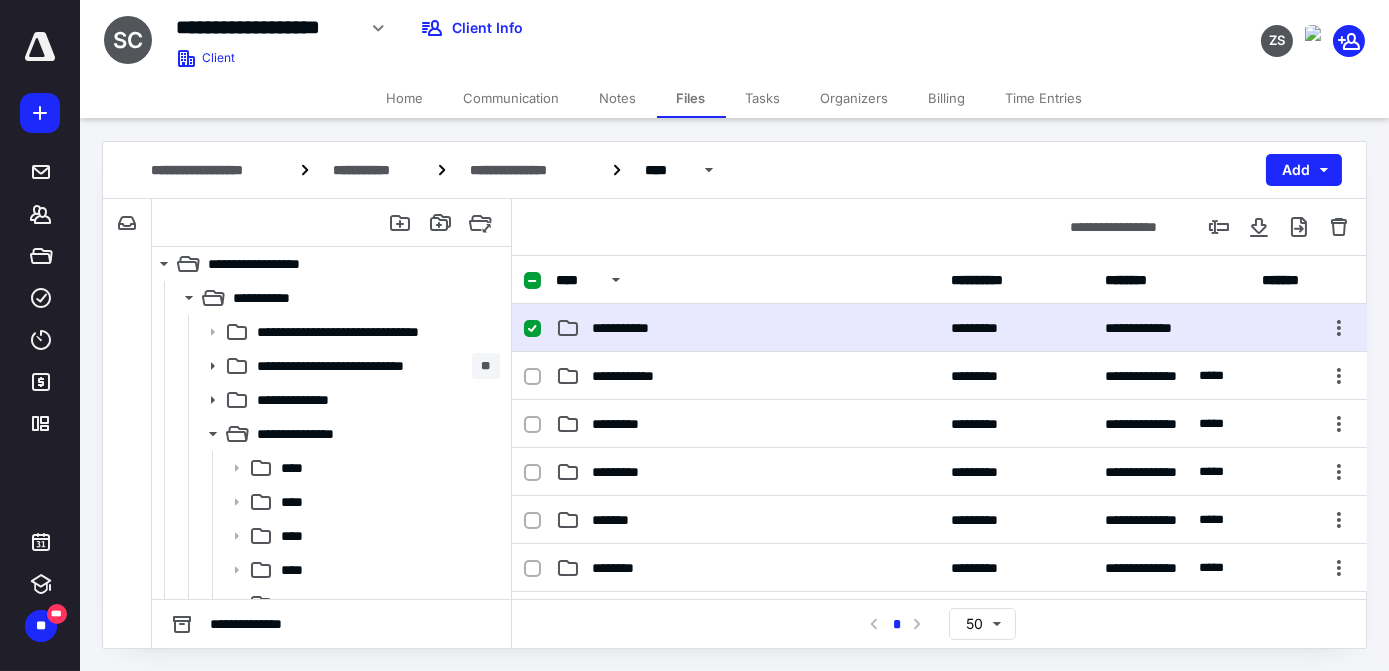 click on "**********" at bounding box center [747, 328] 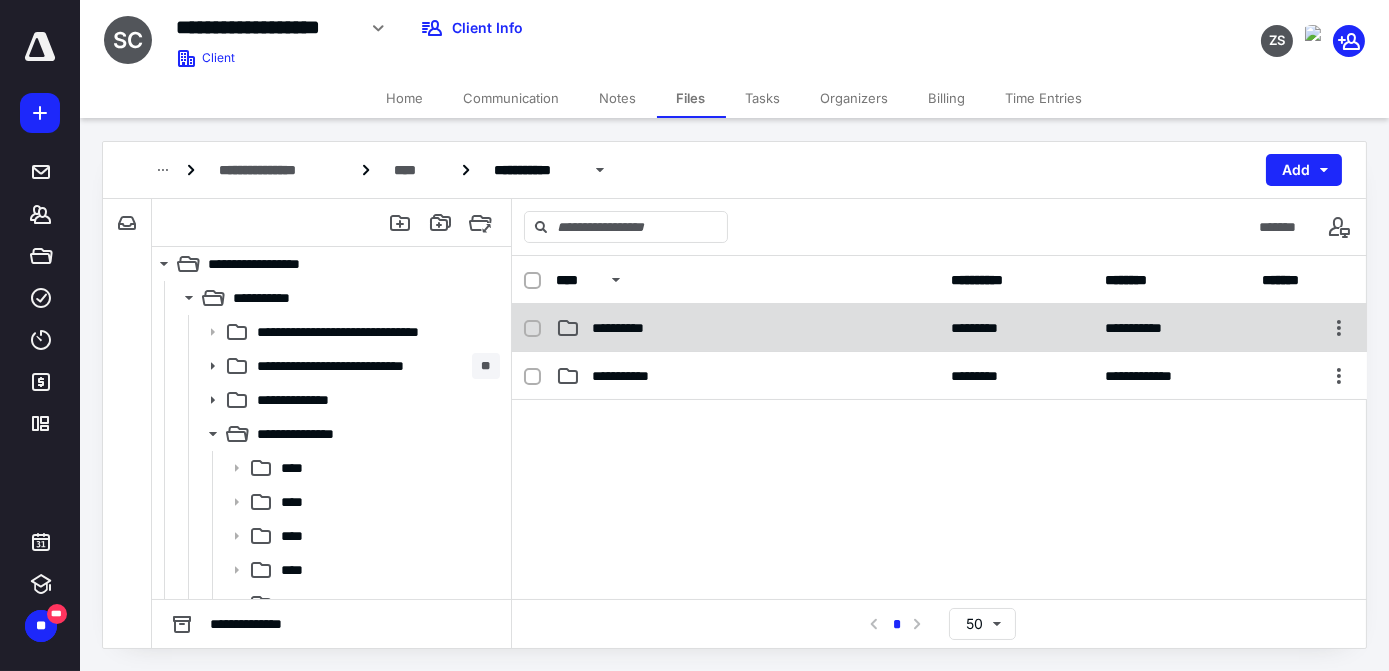 click on "**********" at bounding box center (747, 328) 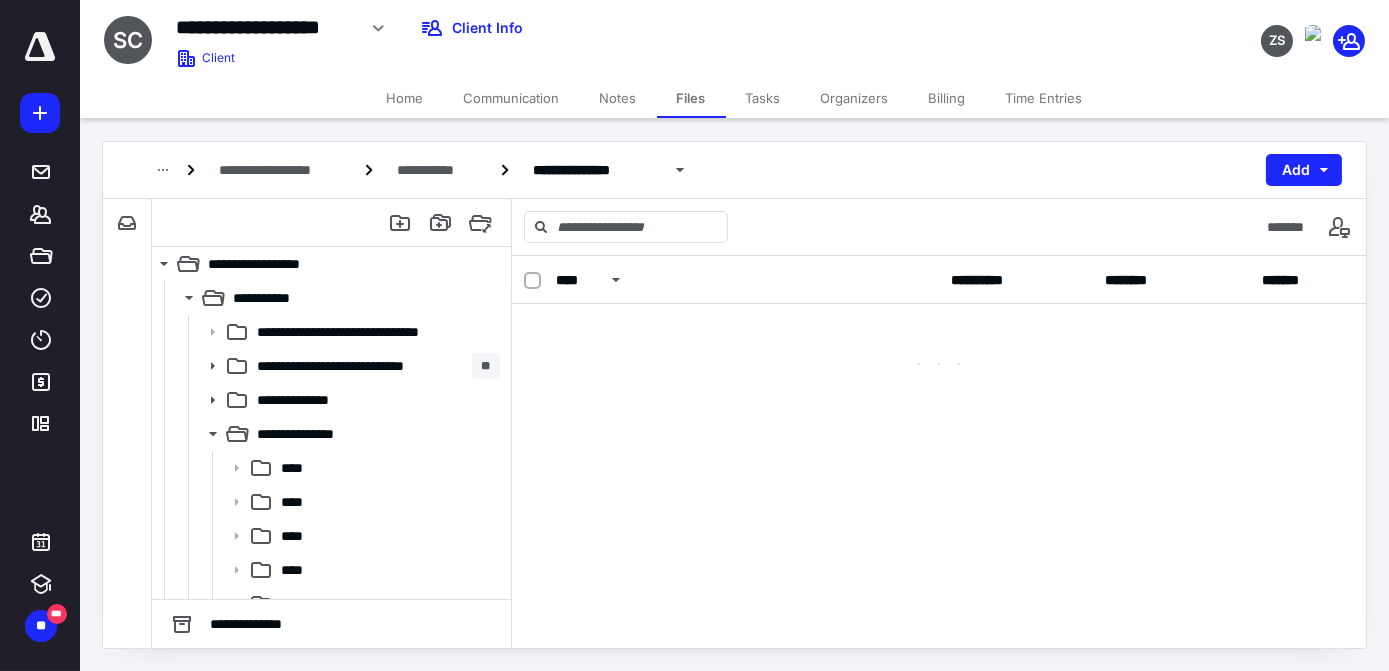 click at bounding box center [939, 344] 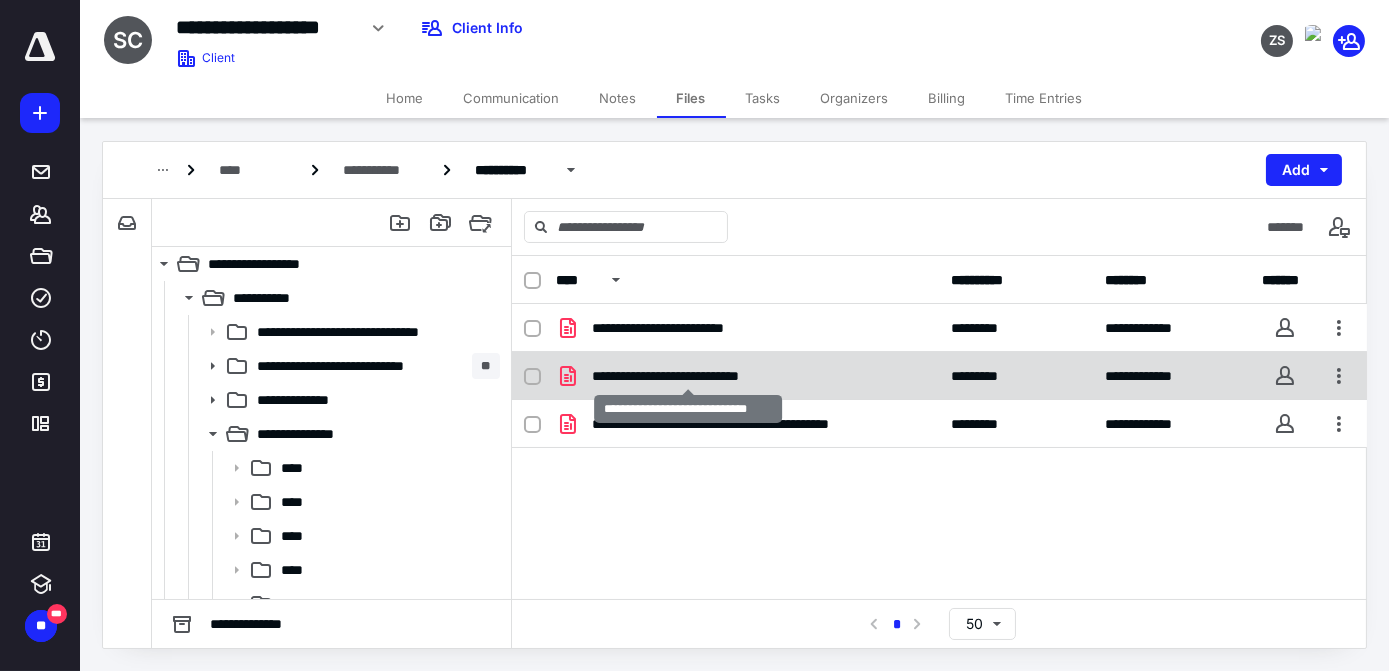 click on "**********" at bounding box center (689, 376) 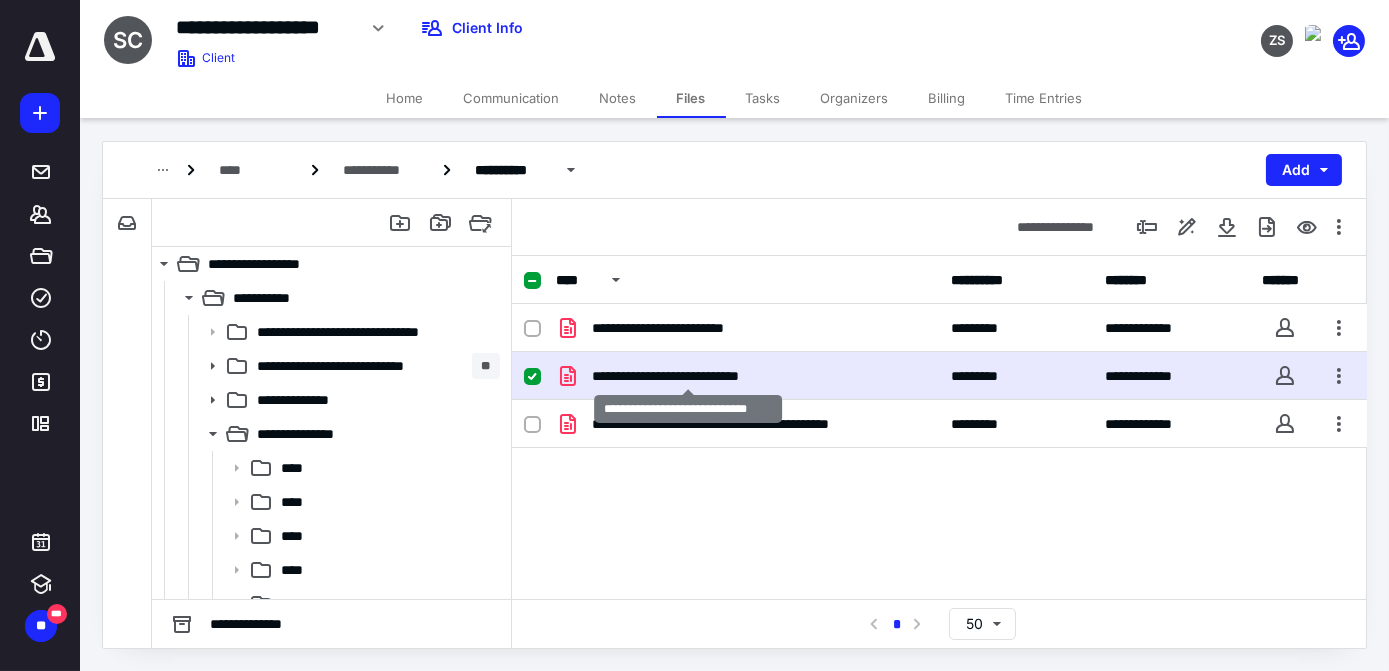 click on "**********" at bounding box center (689, 376) 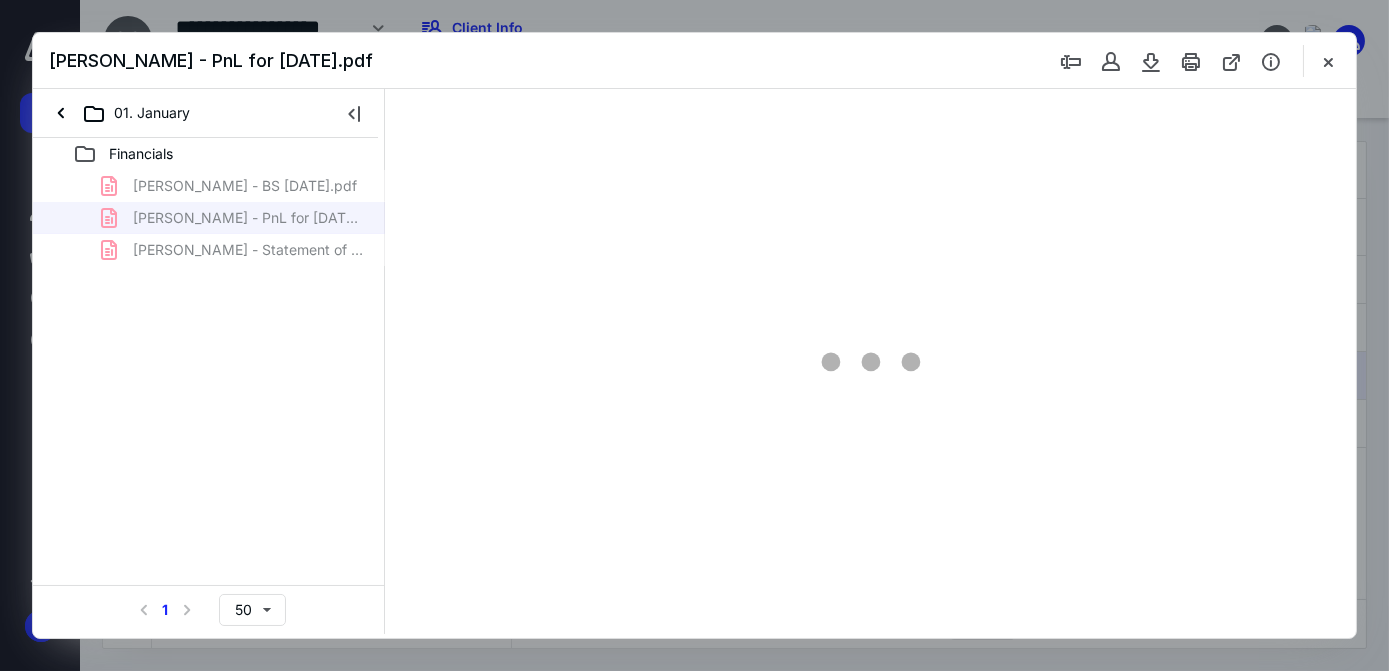 scroll, scrollTop: 0, scrollLeft: 0, axis: both 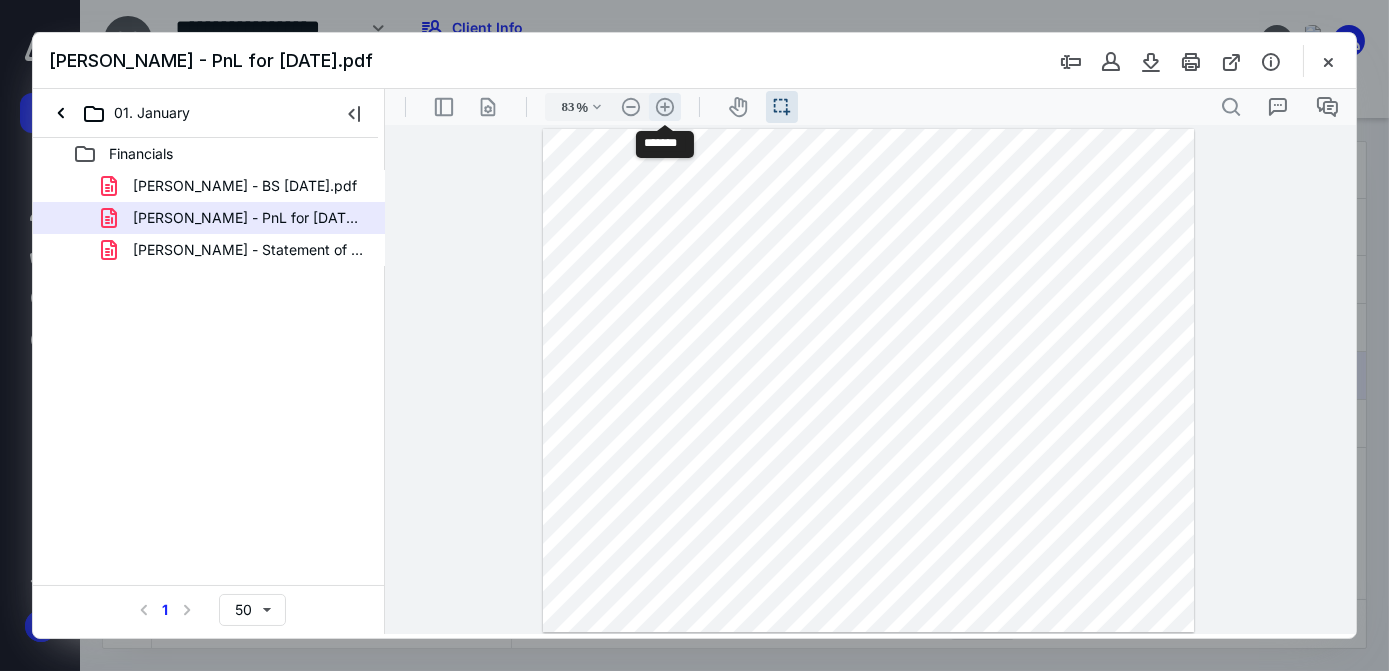 click on ".cls-1{fill:#abb0c4;} icon - header - zoom - in - line" at bounding box center [664, 107] 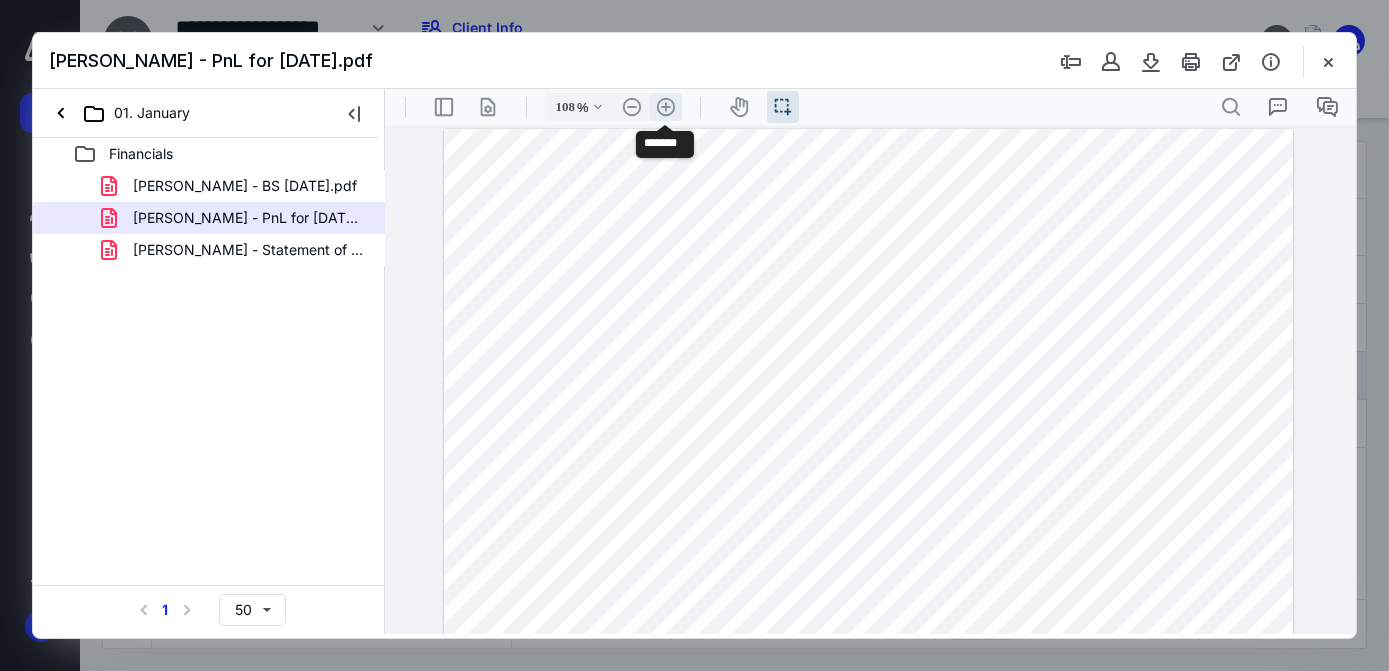 scroll, scrollTop: 70, scrollLeft: 0, axis: vertical 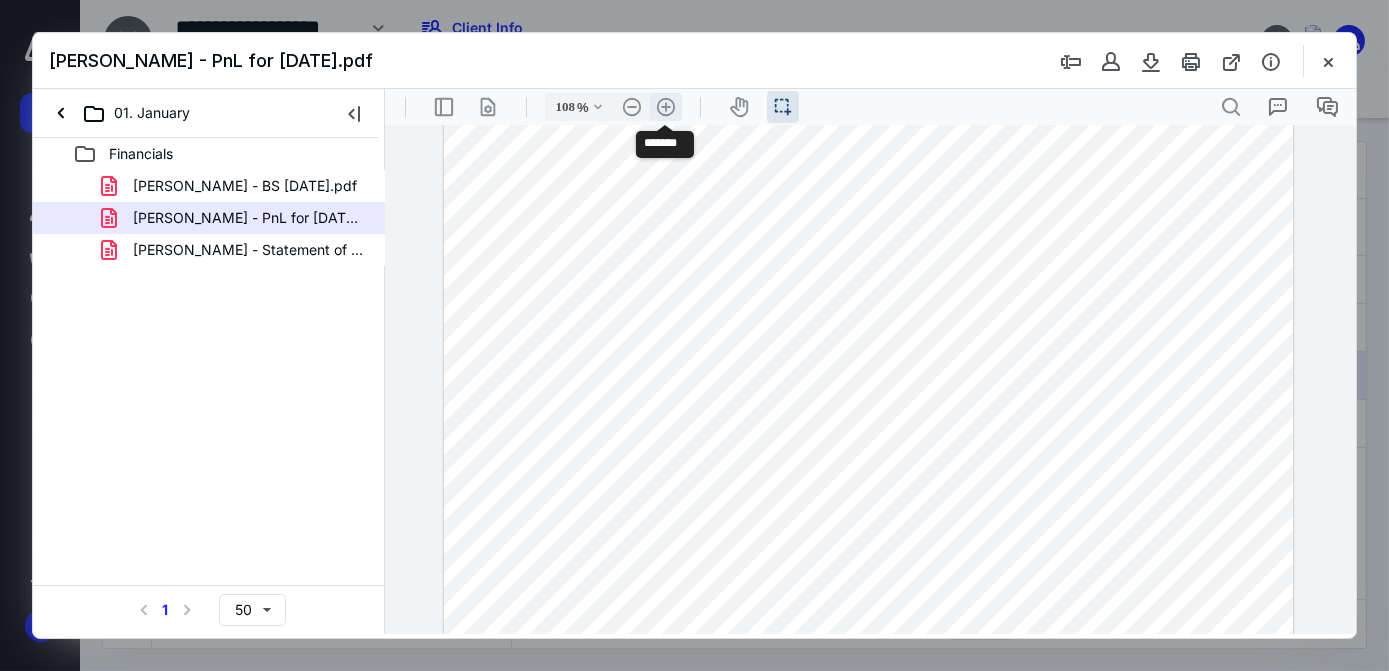 click on ".cls-1{fill:#abb0c4;} icon - header - zoom - in - line" at bounding box center [665, 107] 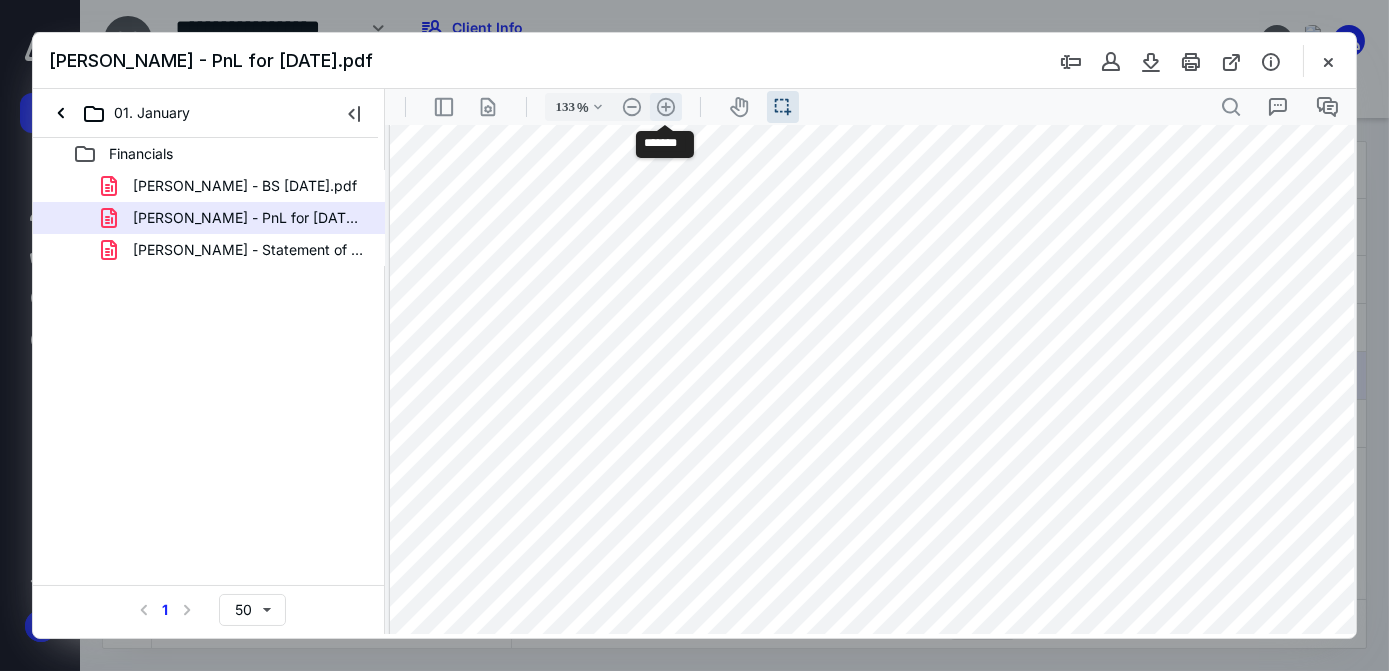 scroll, scrollTop: 142, scrollLeft: 49, axis: both 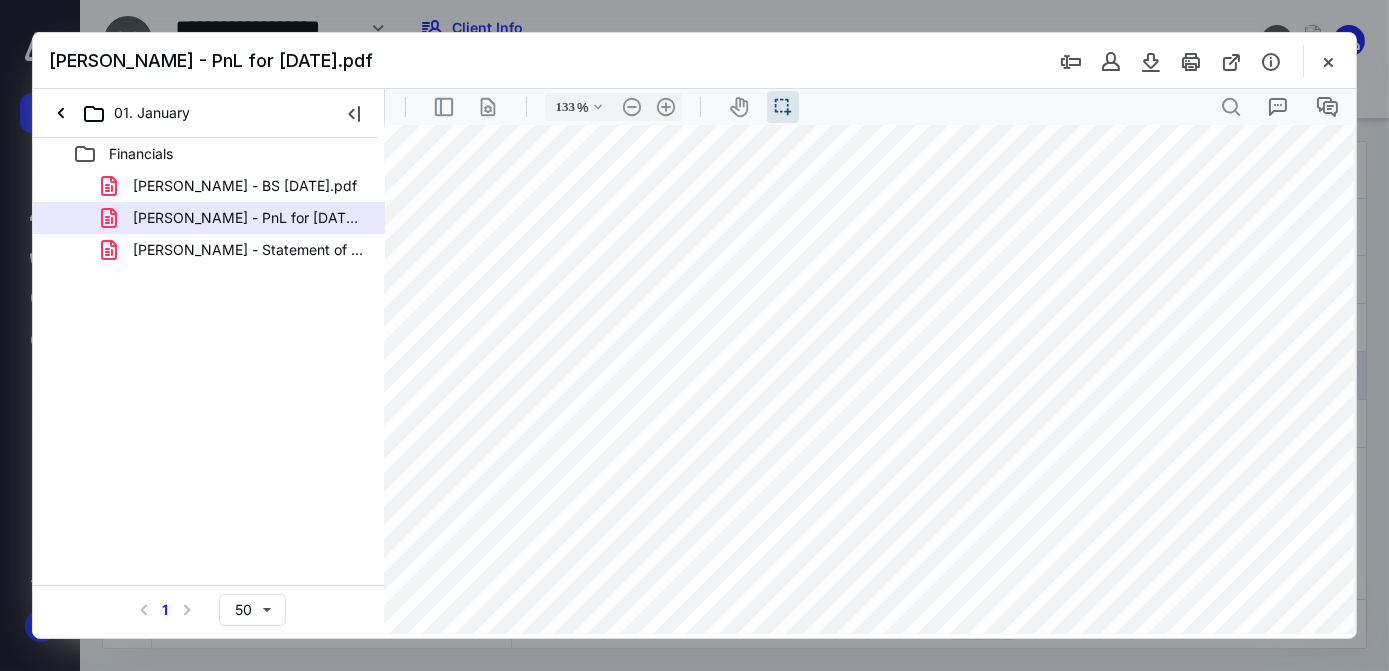 drag, startPoint x: 1018, startPoint y: 255, endPoint x: 1018, endPoint y: 356, distance: 101 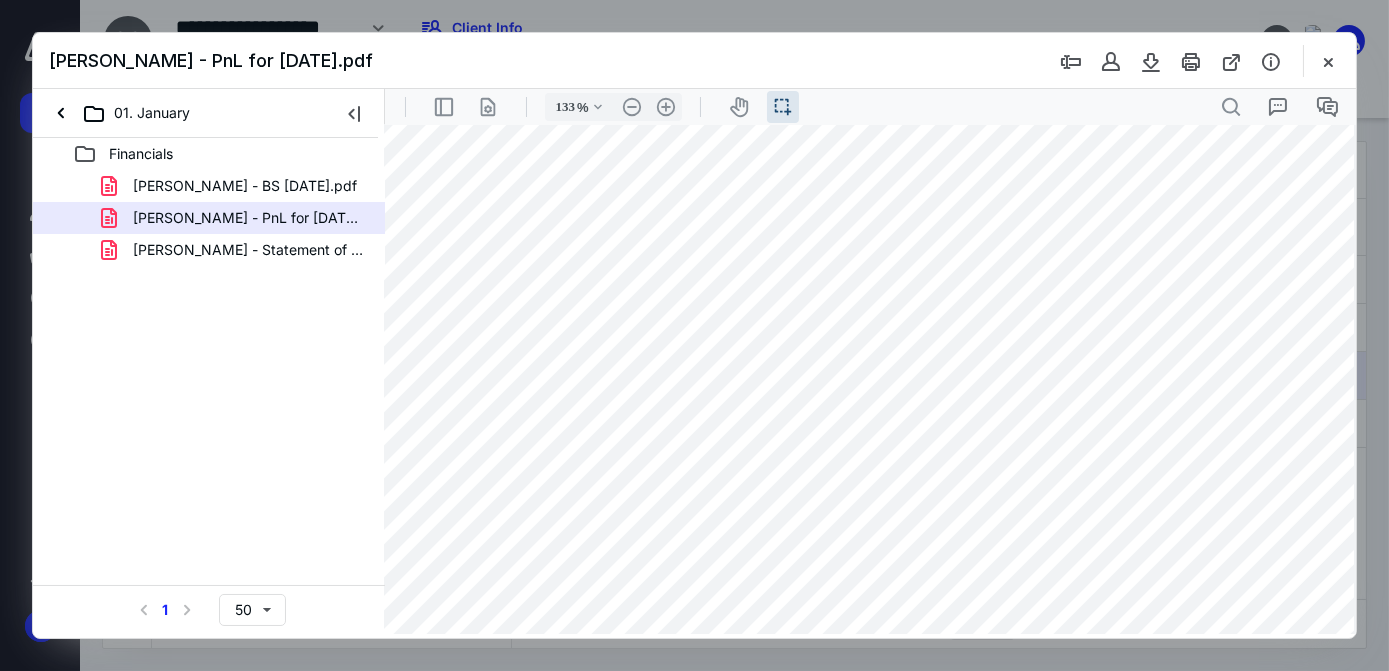 scroll, scrollTop: 120, scrollLeft: 49, axis: both 